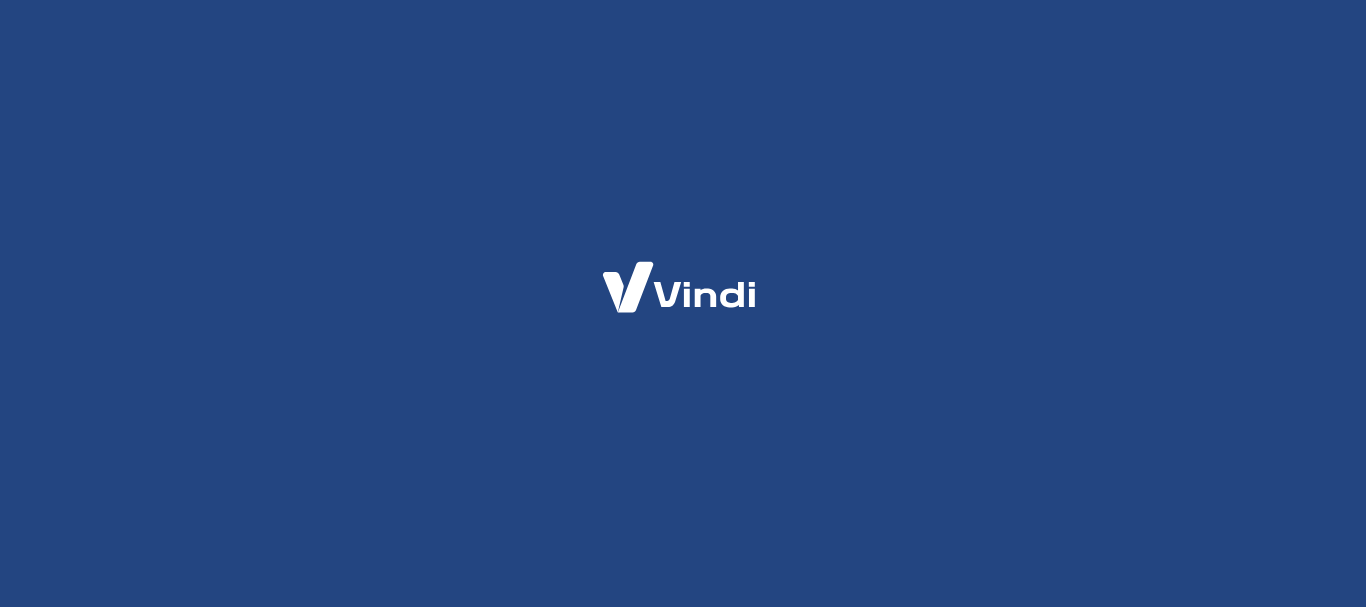 scroll, scrollTop: 0, scrollLeft: 0, axis: both 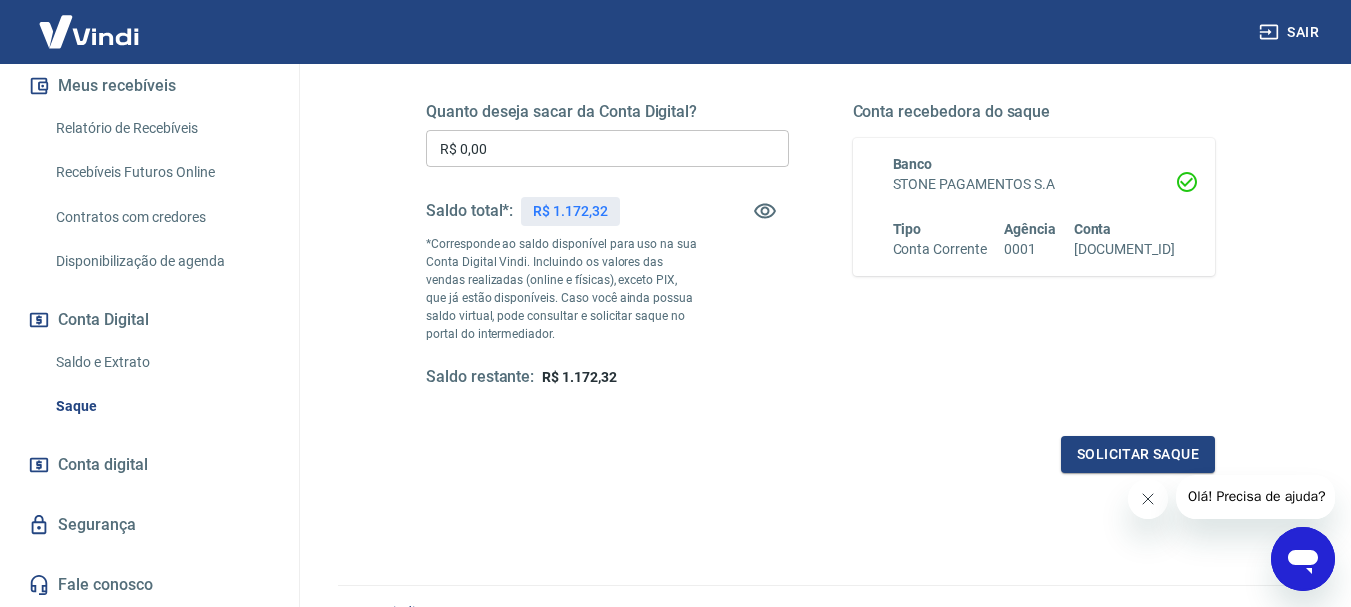 click 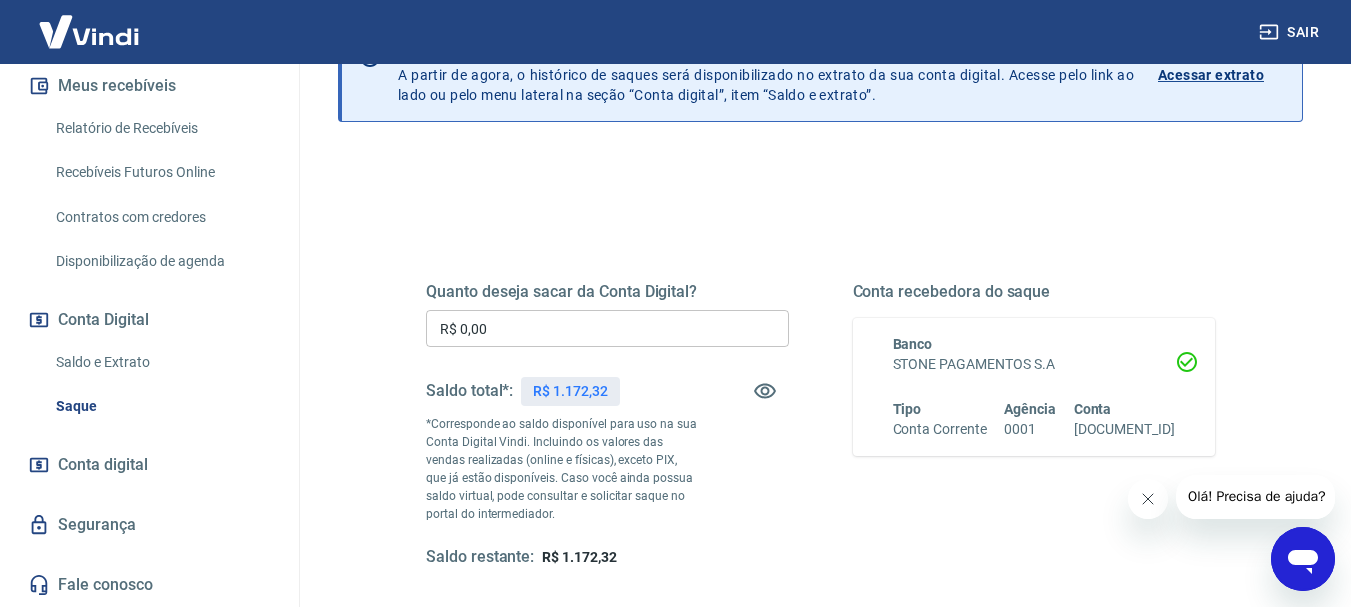 scroll, scrollTop: 400, scrollLeft: 0, axis: vertical 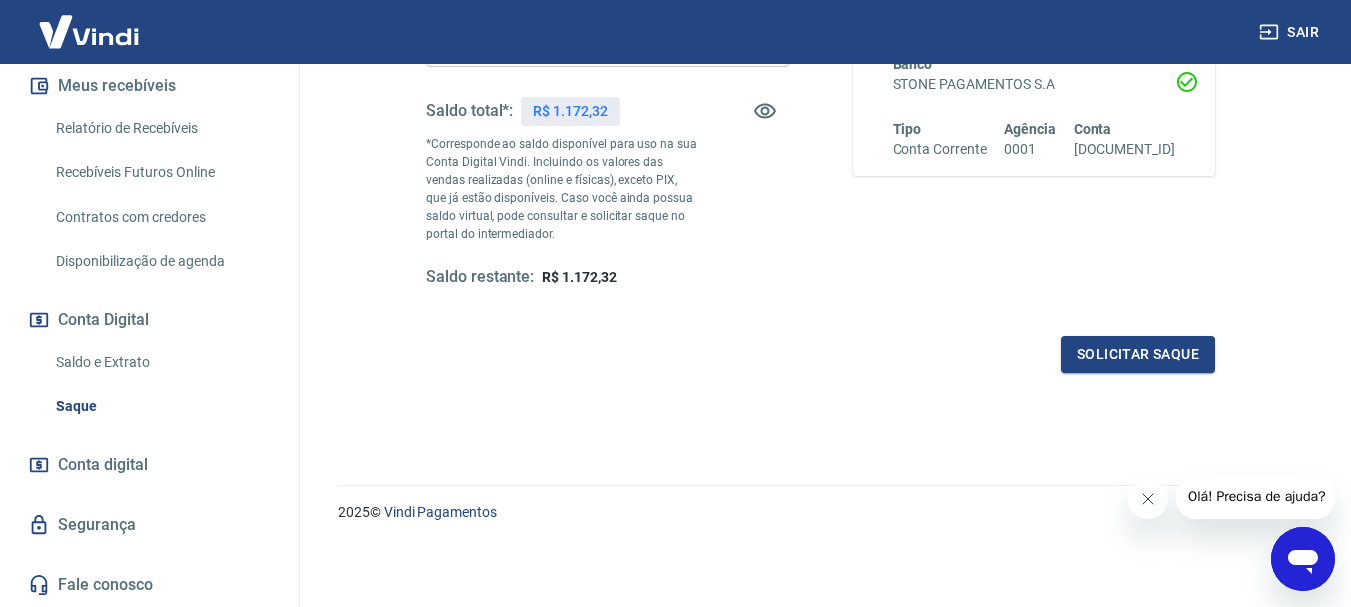 click on "Conta digital" at bounding box center [103, 465] 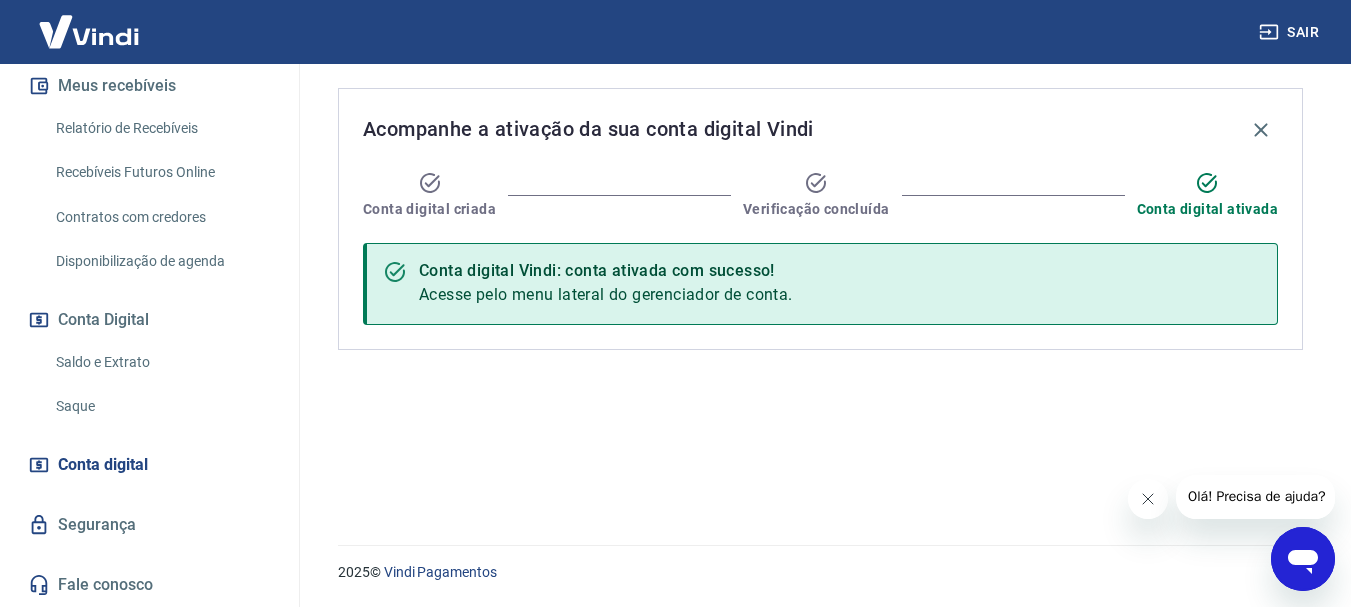 scroll, scrollTop: 0, scrollLeft: 0, axis: both 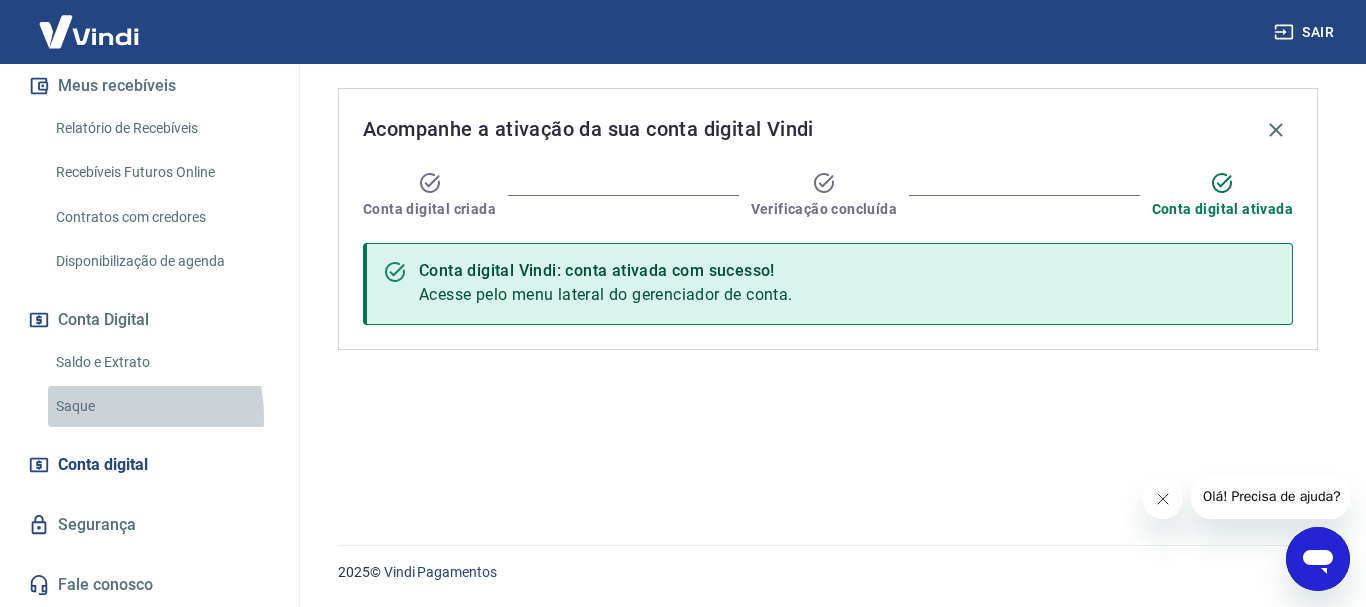 click on "Saque" at bounding box center [161, 406] 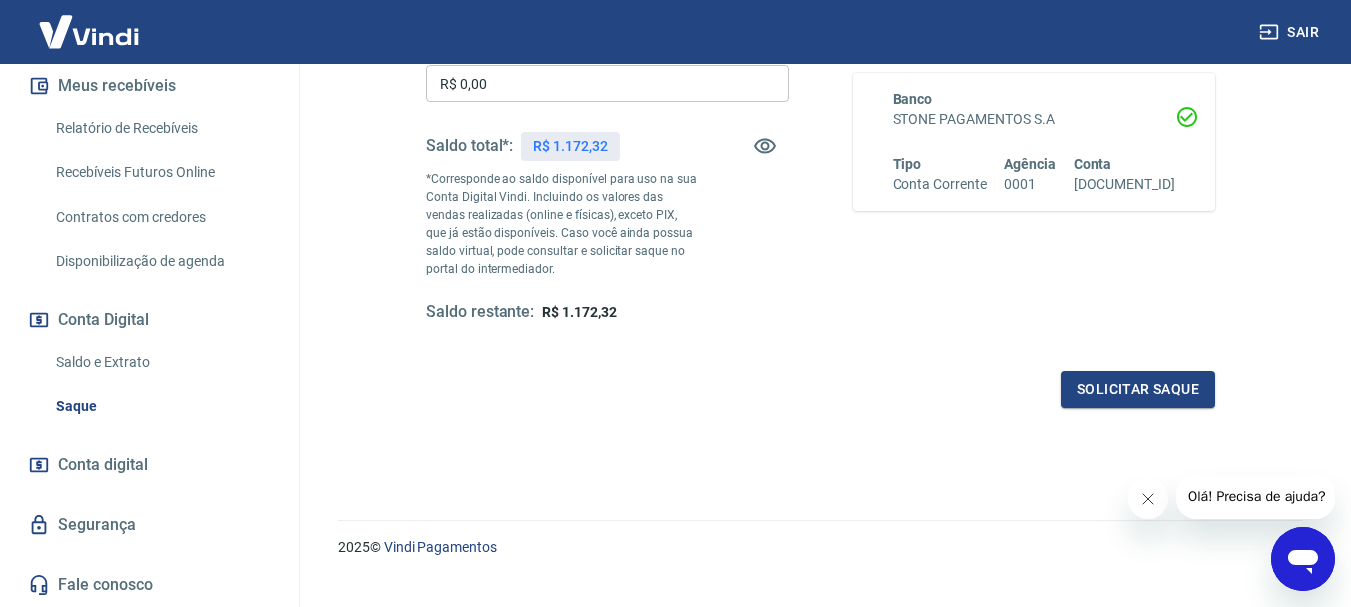 scroll, scrollTop: 400, scrollLeft: 0, axis: vertical 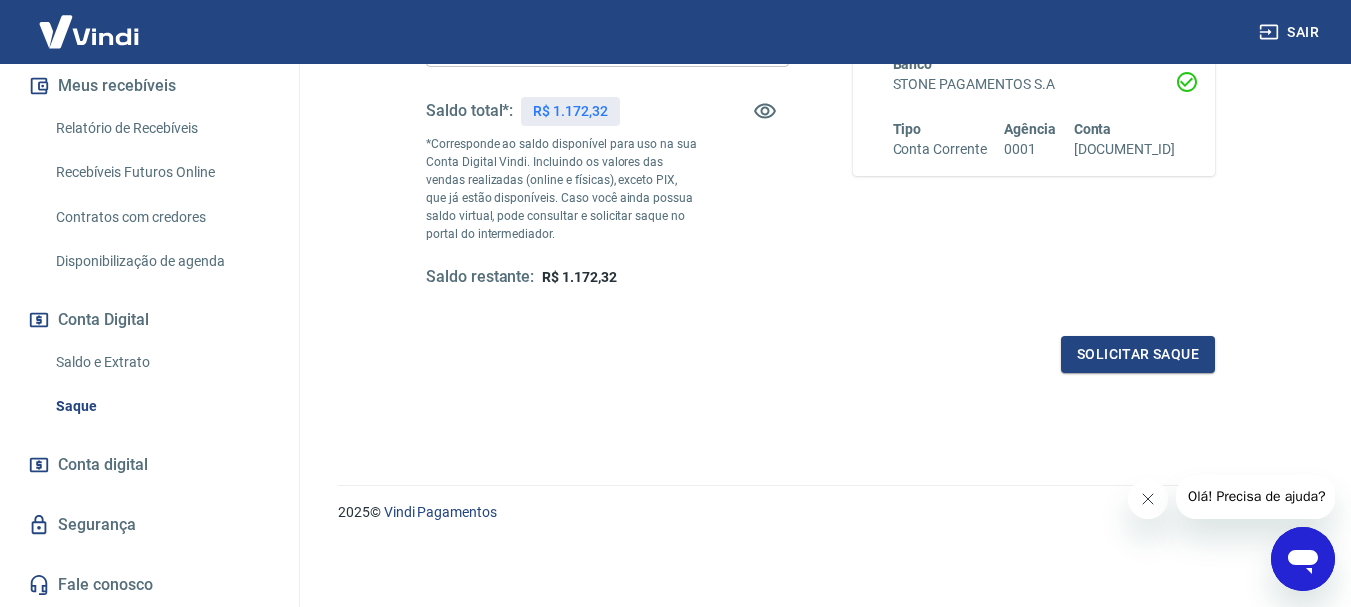 click on "Segurança" at bounding box center (149, 525) 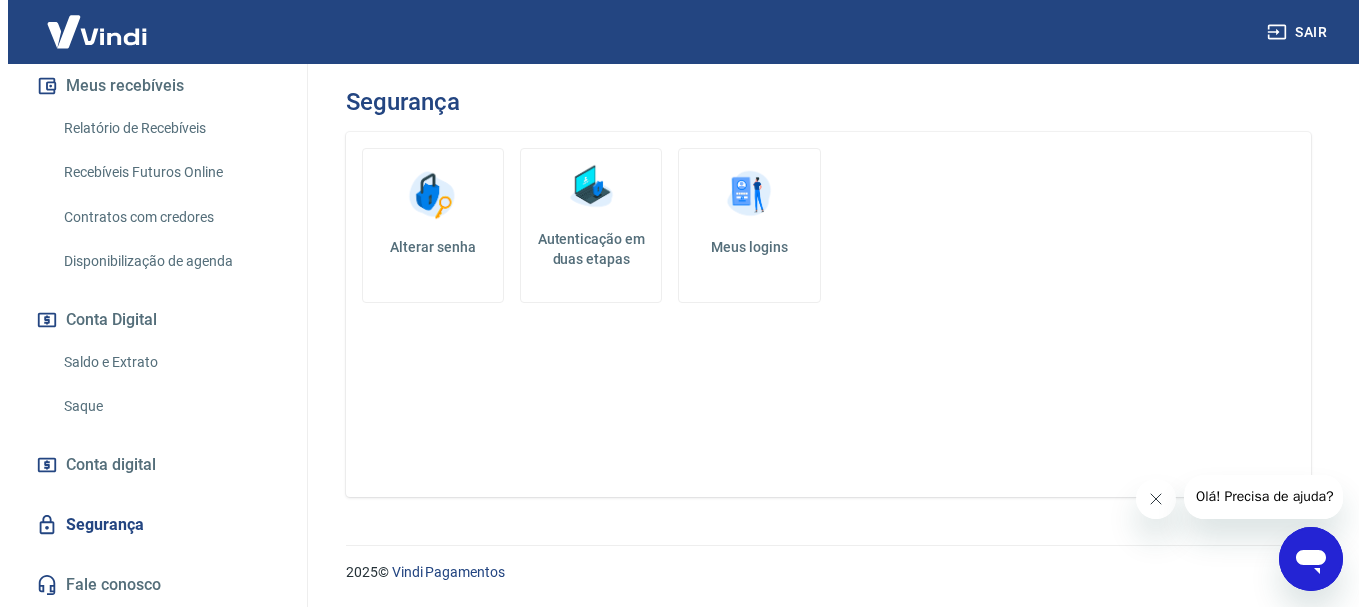 scroll, scrollTop: 0, scrollLeft: 0, axis: both 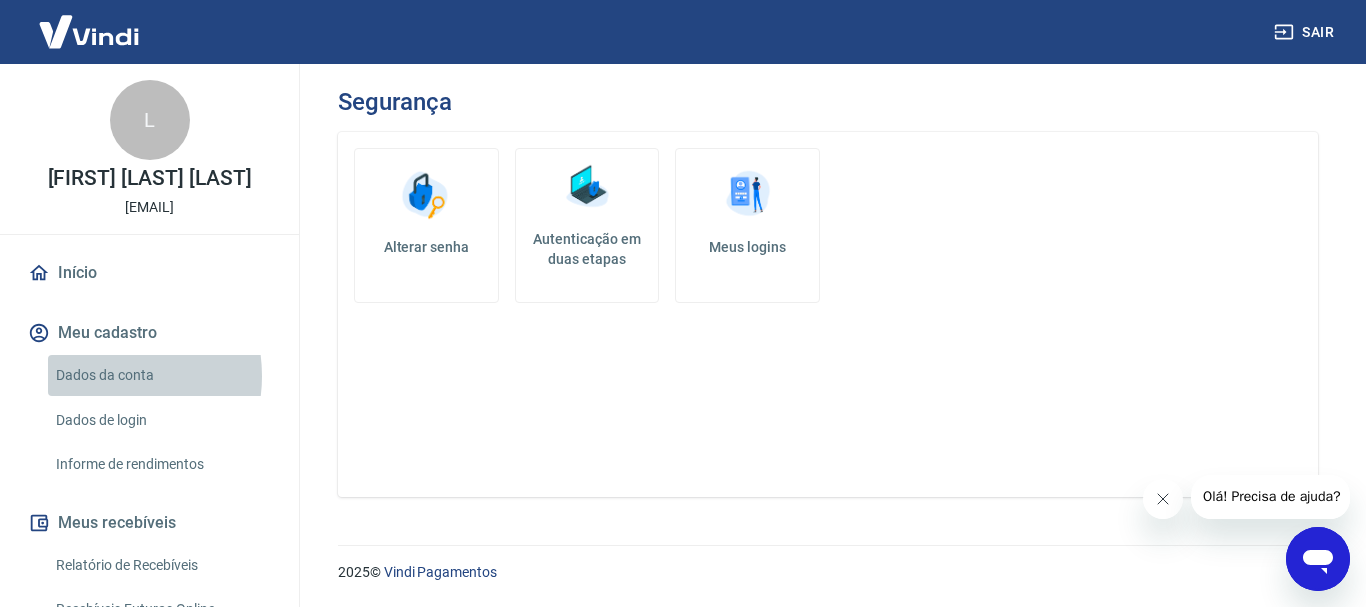 click on "Dados da conta" at bounding box center [161, 375] 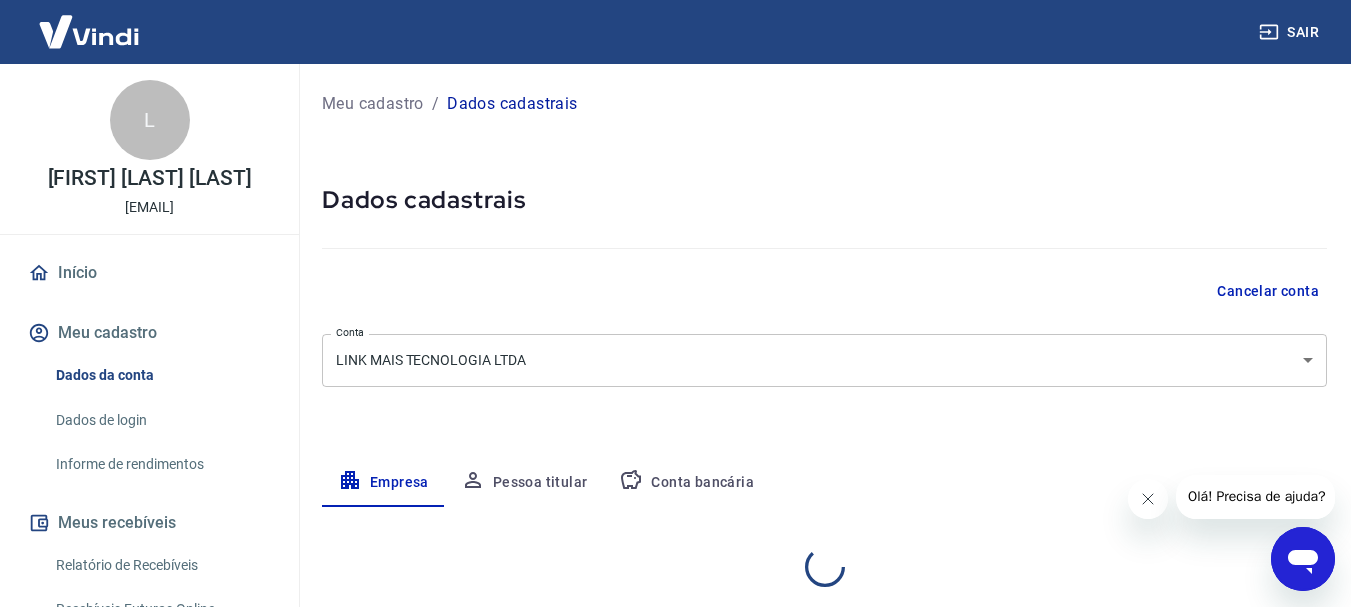 select on "PA" 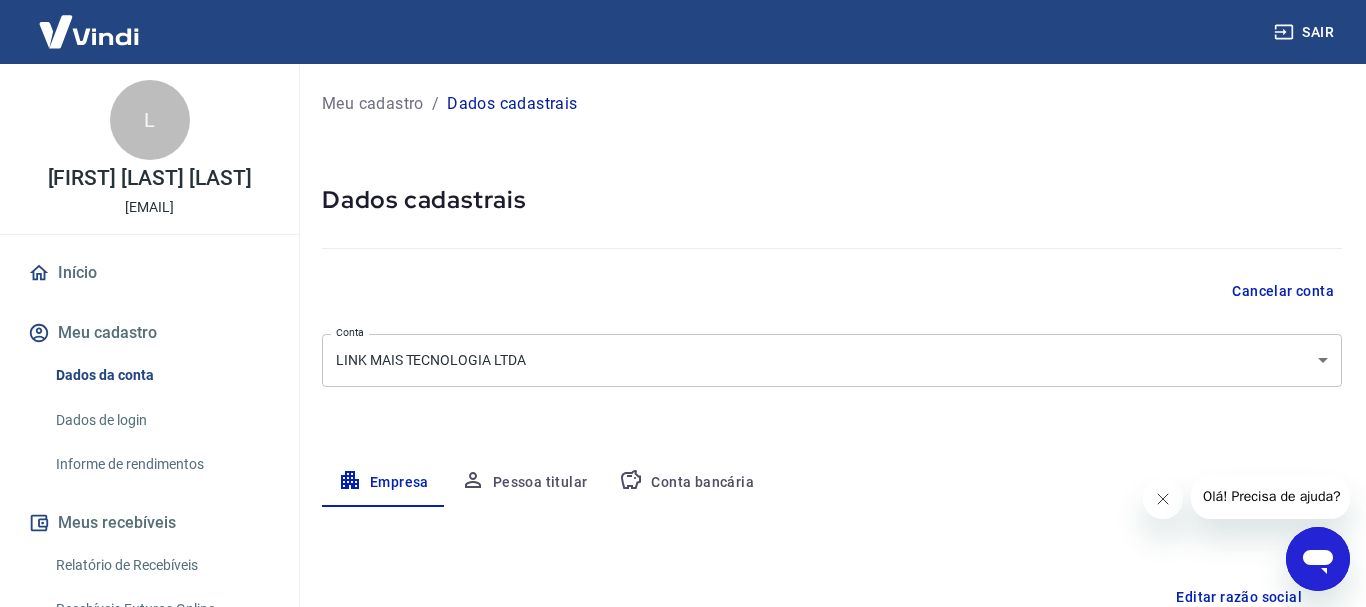 click on "Sair L Lauro Brito De Castro eng.laurocastro@gmail.com Início Meu cadastro Dados da conta Dados de login Informe de rendimentos Meus recebíveis Relatório de Recebíveis Recebíveis Futuros Online Contratos com credores Disponibilização de agenda Conta Digital Saldo e Extrato Saque Conta digital Segurança Fale conosco Meu cadastro / Dados cadastrais Dados cadastrais Cancelar conta Conta LINK MAIS TECNOLOGIA LTDA [object Object] Conta Empresa Pessoa titular Conta bancária Editar razão social Razão social LINK MAIS TECNOLOGIA LTDA Razão social CNPJ 20.911.514/0001-06 CNPJ Endereço da empresa Editar endereço CEP 66065-140 CEP Rua Passagem Bom Jesus Rua Número 16 Número Complemento (Da Tv Pe Eutíquio) Complemento Bairro Condor Bairro Cidade Belém Cidade Estado Acre Alagoas Amapá Amazonas Bahia Ceará Distrito Federal Espírito Santo Goiás Maranhão Mato Grosso Mato Grosso do Sul Minas Gerais Pará Paraíba Paraná Pernambuco Piauí Rio de Janeiro Rio Grande do Norte Rio Grande do Sul Rondônia" at bounding box center [683, 303] 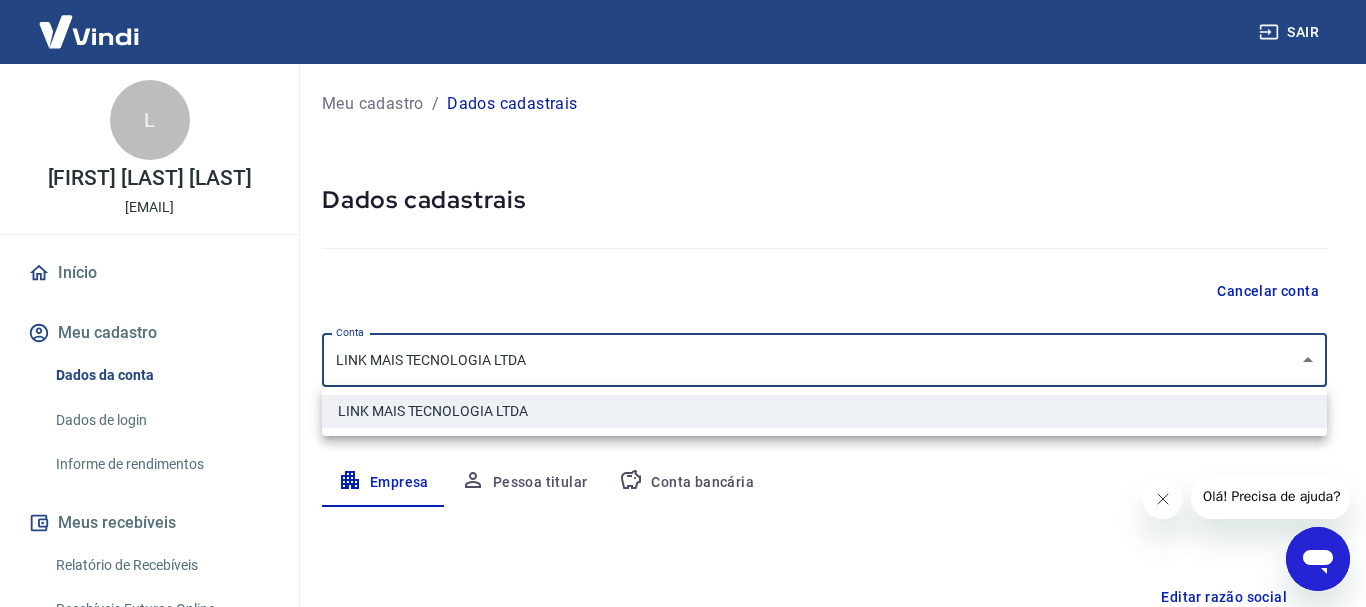 click at bounding box center [683, 303] 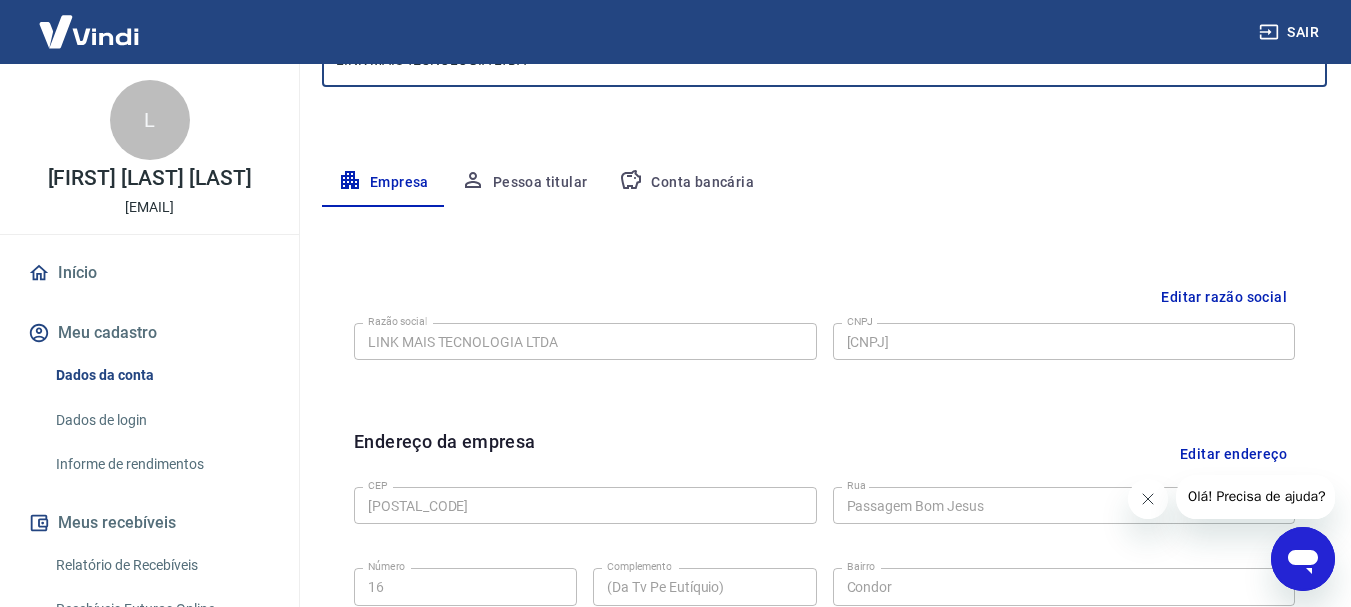 scroll, scrollTop: 400, scrollLeft: 0, axis: vertical 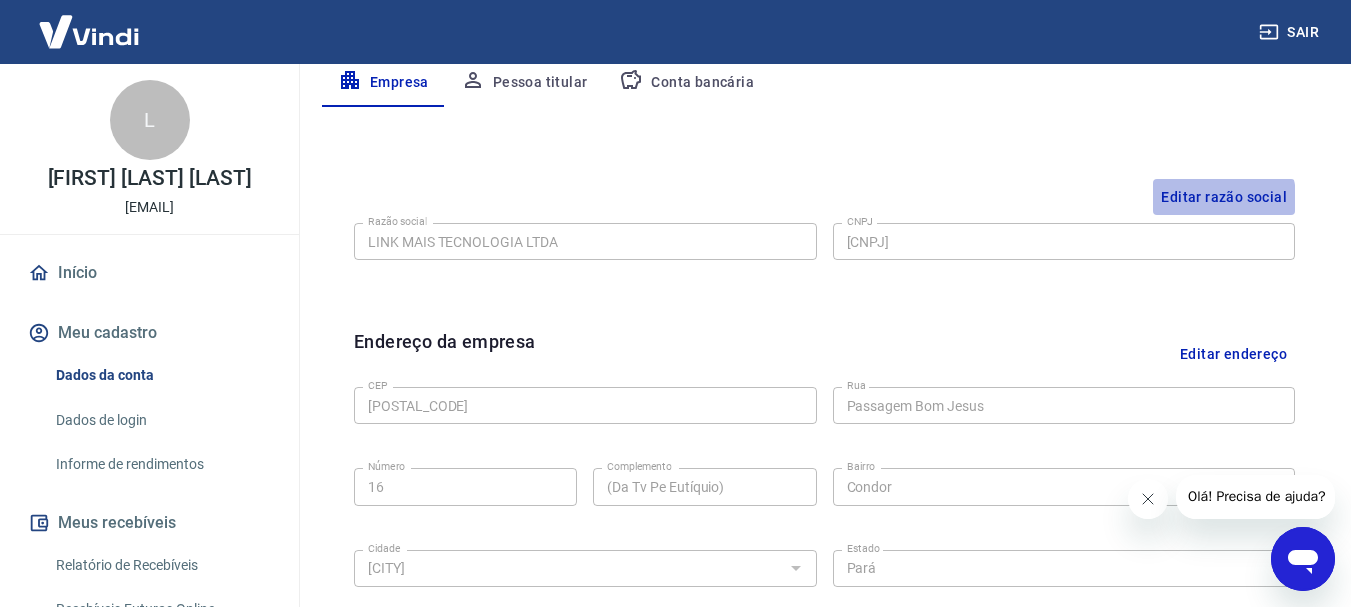click on "Editar razão social" at bounding box center (1224, 197) 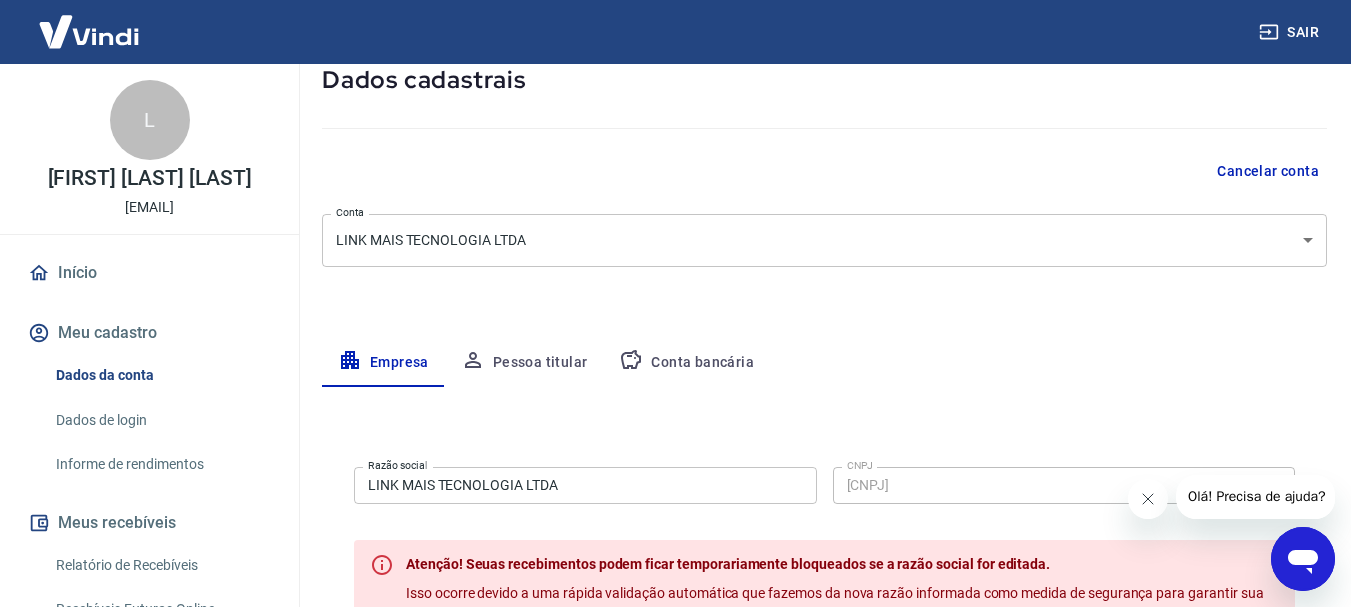 scroll, scrollTop: 220, scrollLeft: 0, axis: vertical 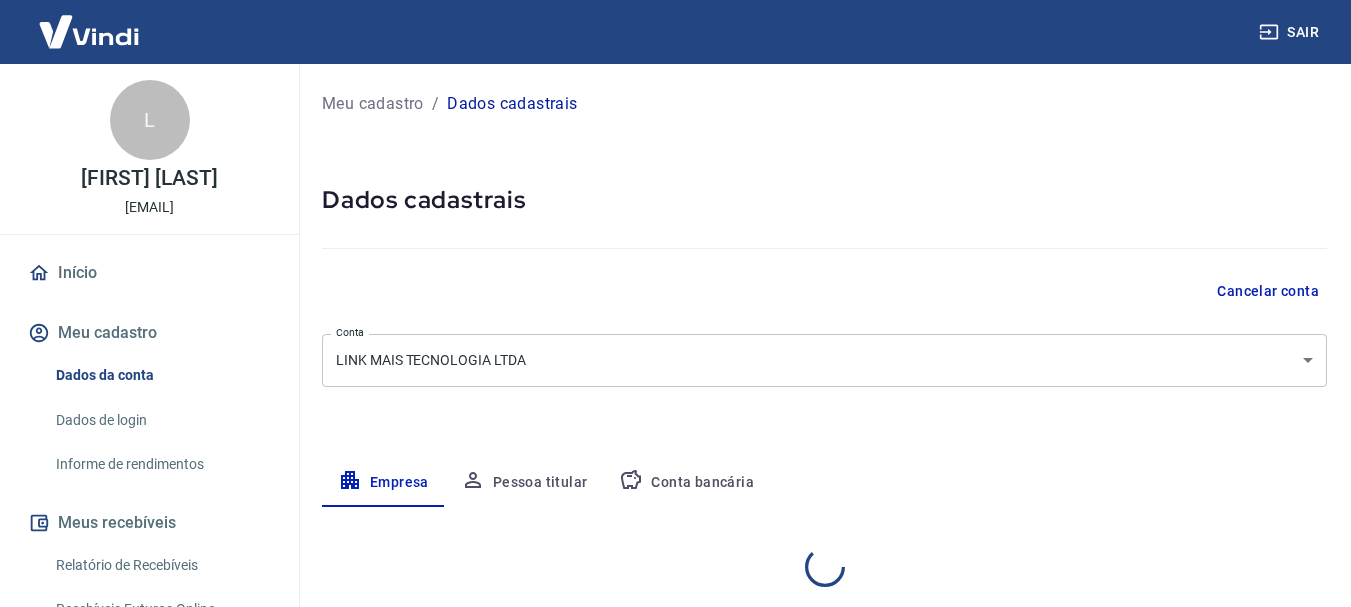 select on "PA" 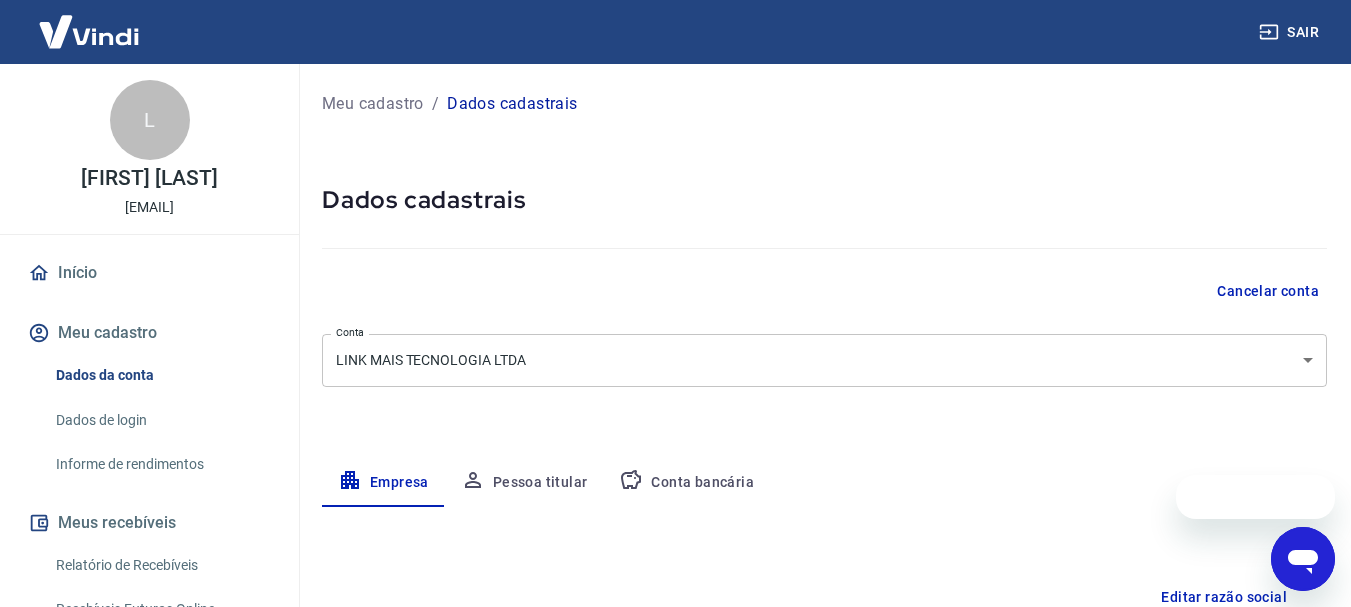 scroll, scrollTop: 0, scrollLeft: 0, axis: both 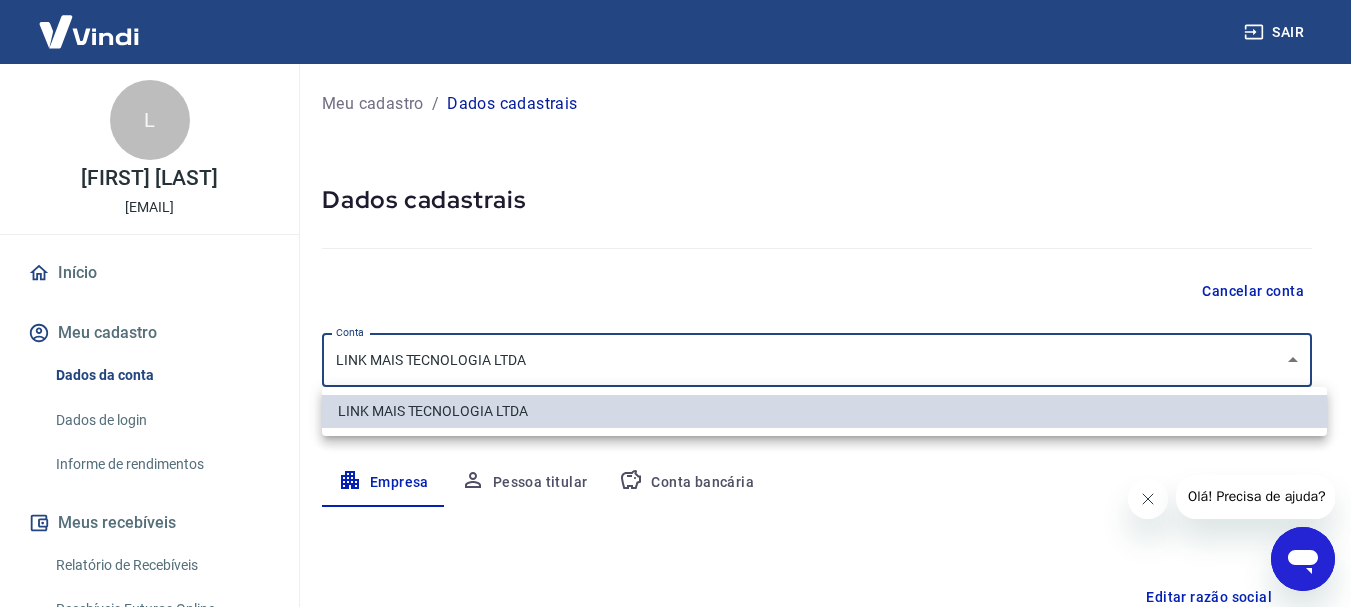 click on "Sair L Lauro Brito De Castro eng.laurocastro@gmail.com Início Meu cadastro Dados da conta Dados de login Informe de rendimentos Meus recebíveis Relatório de Recebíveis Recebíveis Futuros Online Contratos com credores Disponibilização de agenda Conta Digital Saldo e Extrato Saque Conta digital Segurança Fale conosco Meu cadastro / Dados cadastrais Dados cadastrais Cancelar conta Conta LINK MAIS TECNOLOGIA LTDA [object Object] Conta Empresa Pessoa titular Conta bancária Editar razão social Razão social LINK MAIS TECNOLOGIA LTDA Razão social CNPJ 20.911.514/0001-06 CNPJ Endereço da empresa Editar endereço CEP 66065-140 CEP Rua Passagem Bom Jesus Rua Número 16 Número Complemento (Da Tv Pe Eutíquio) Complemento Bairro Condor Bairro Cidade Belém Cidade Estado Acre Alagoas Amapá Amazonas Bahia Ceará Distrito Federal Espírito Santo Goiás Maranhão Mato Grosso Mato Grosso do Sul Minas Gerais Pará Paraíba Paraná Pernambuco Piauí Rio de Janeiro Rio Grande do Norte Rio Grande do Sul Rondônia" at bounding box center [675, 303] 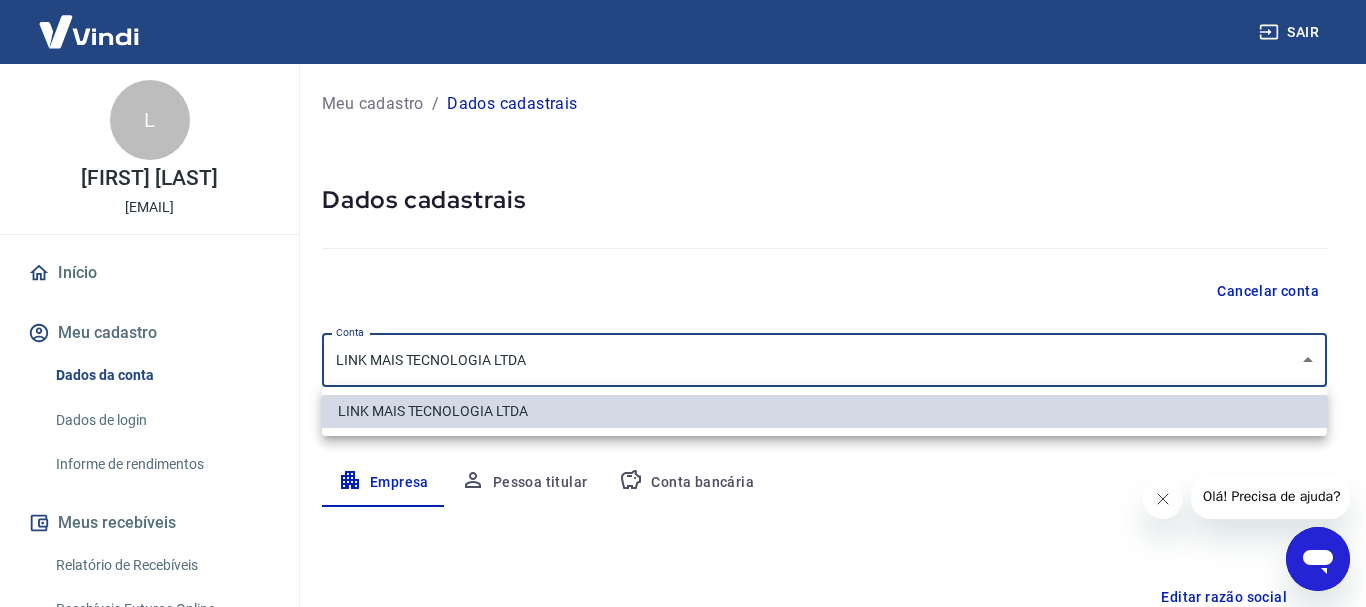 click at bounding box center (683, 303) 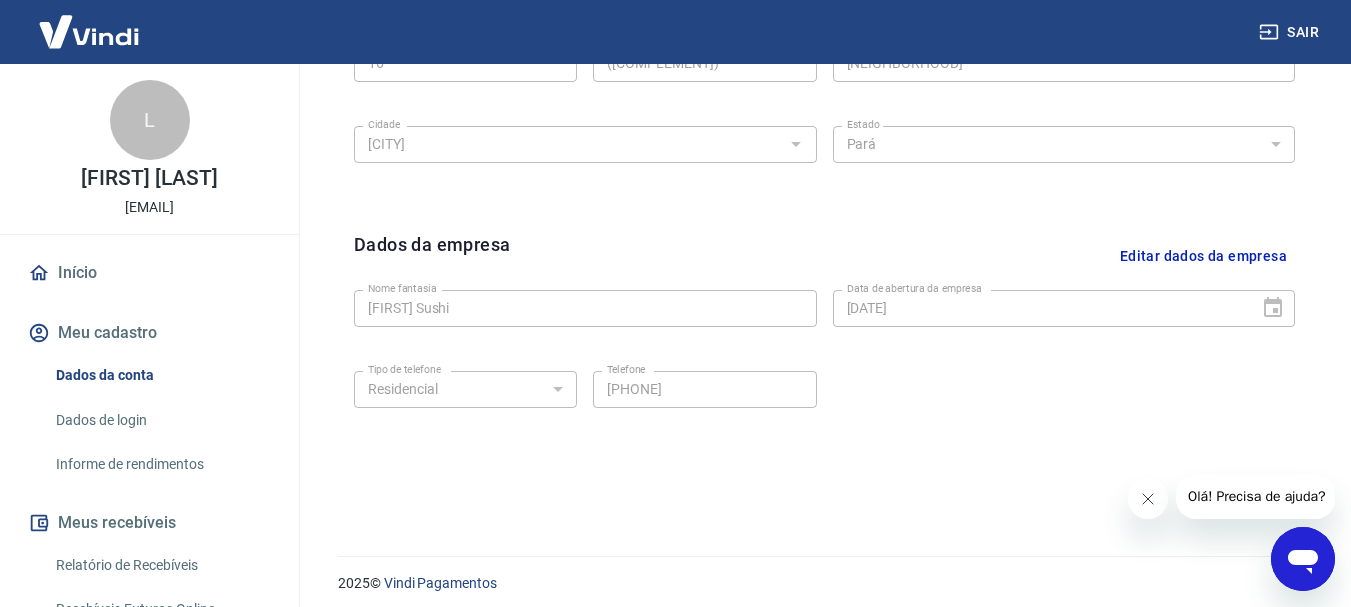 scroll, scrollTop: 835, scrollLeft: 0, axis: vertical 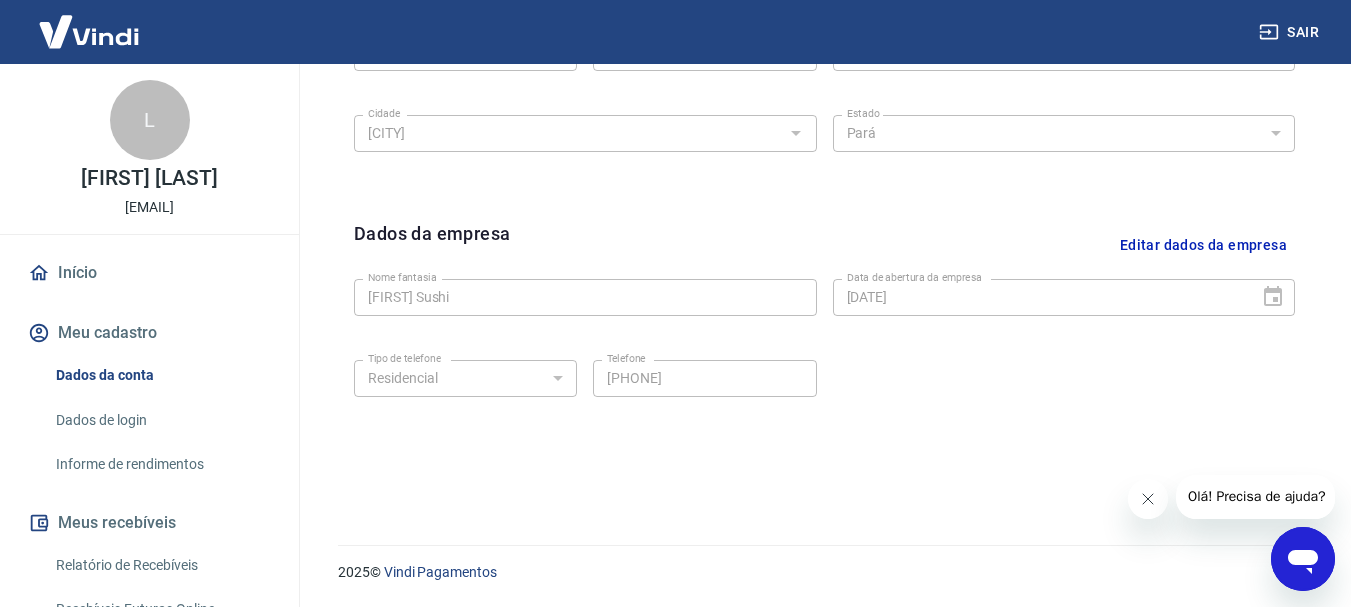 click on "Olá! Precisa de ajuda?" at bounding box center (1256, 496) 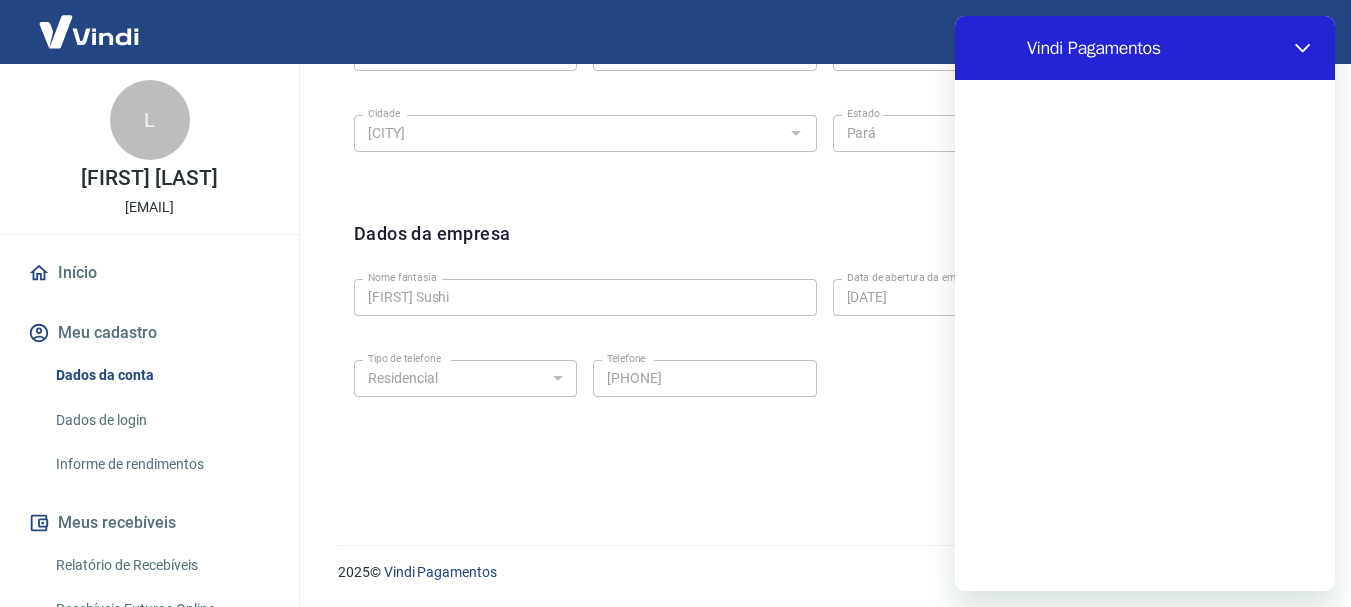 scroll, scrollTop: 0, scrollLeft: 0, axis: both 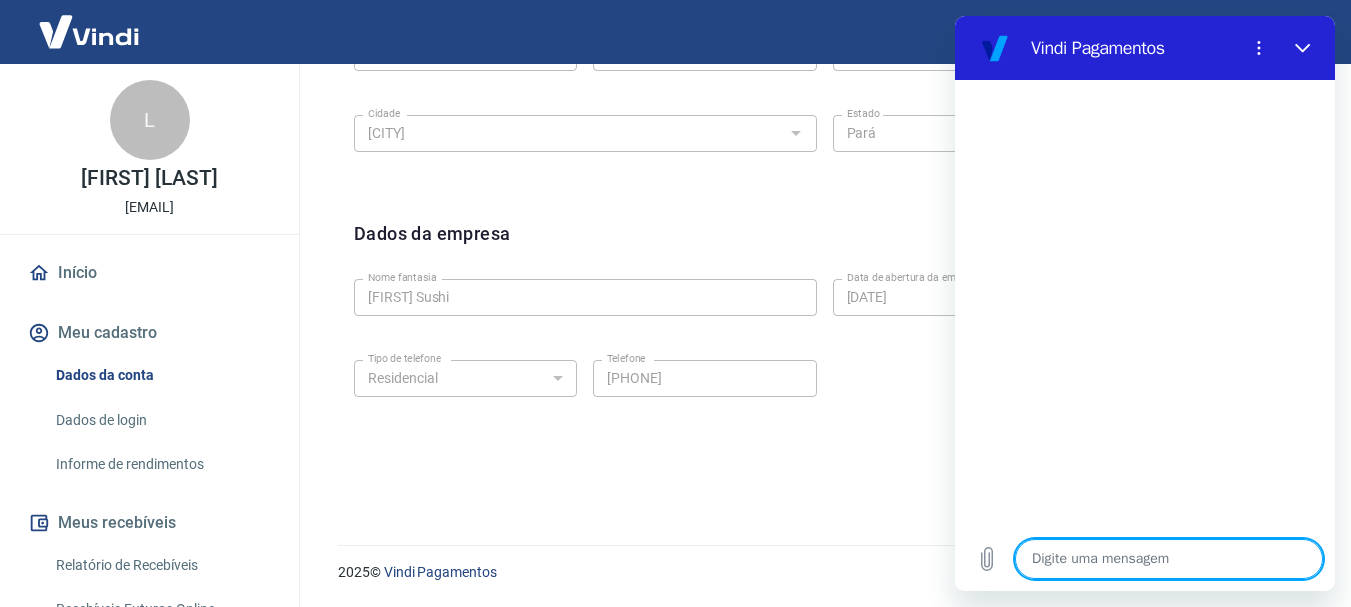 click at bounding box center (1169, 559) 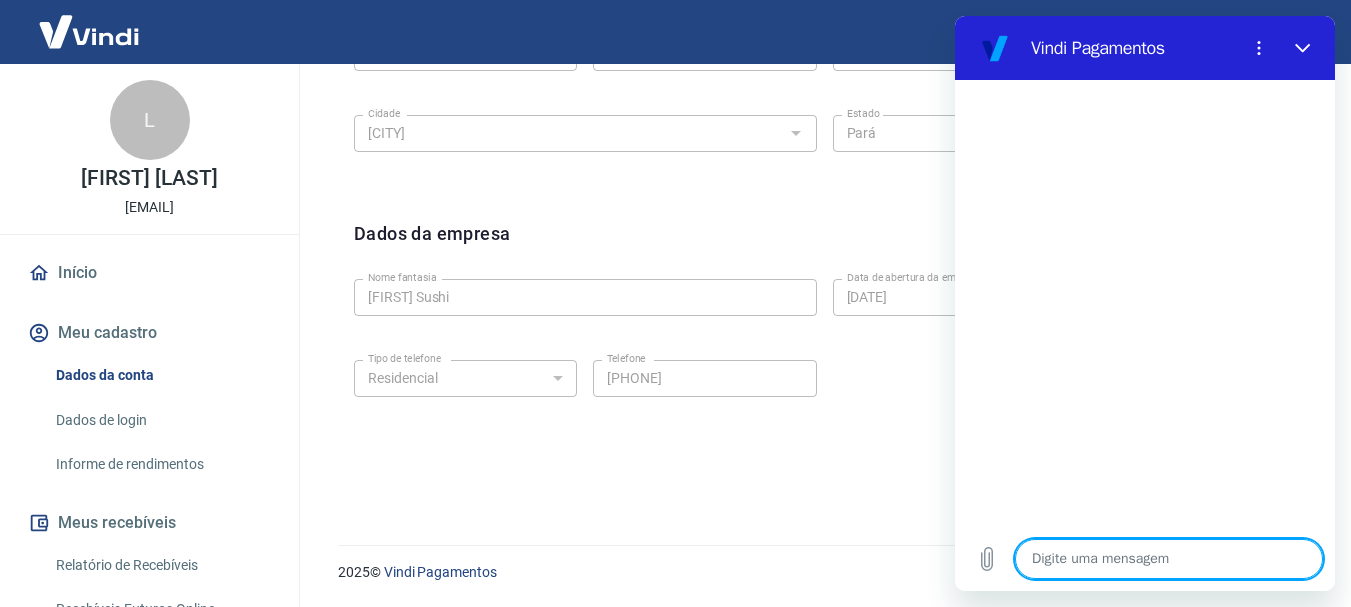 type on "B" 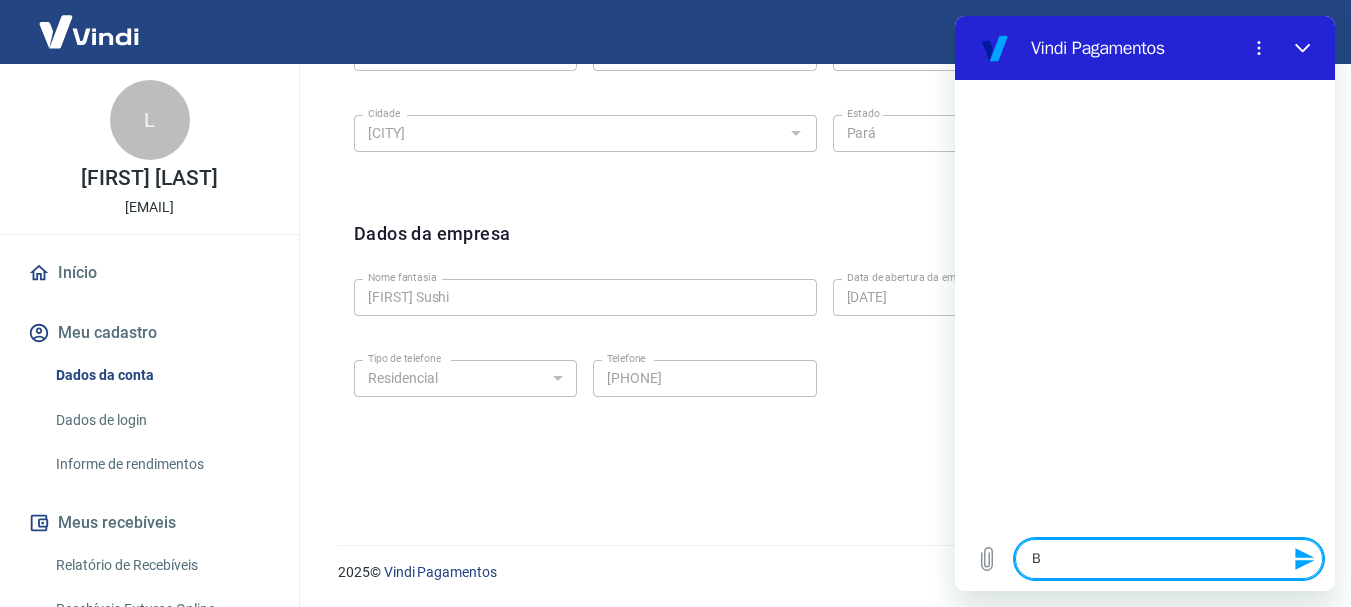 type on "Bo" 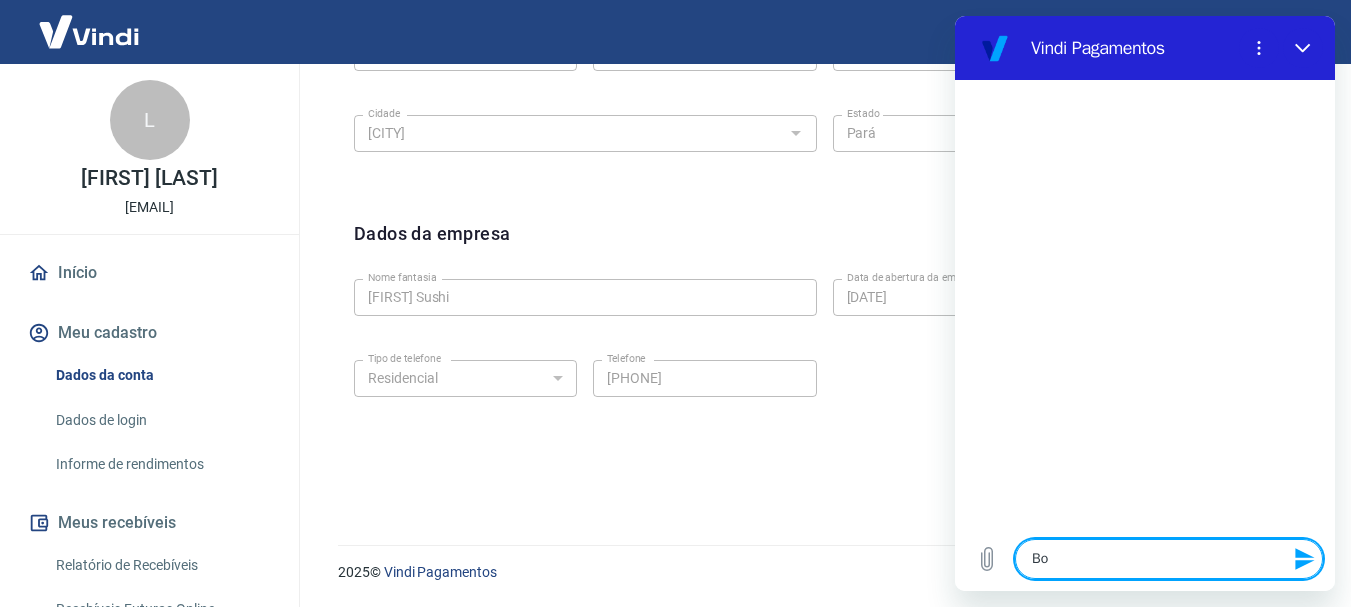 type on "Bom" 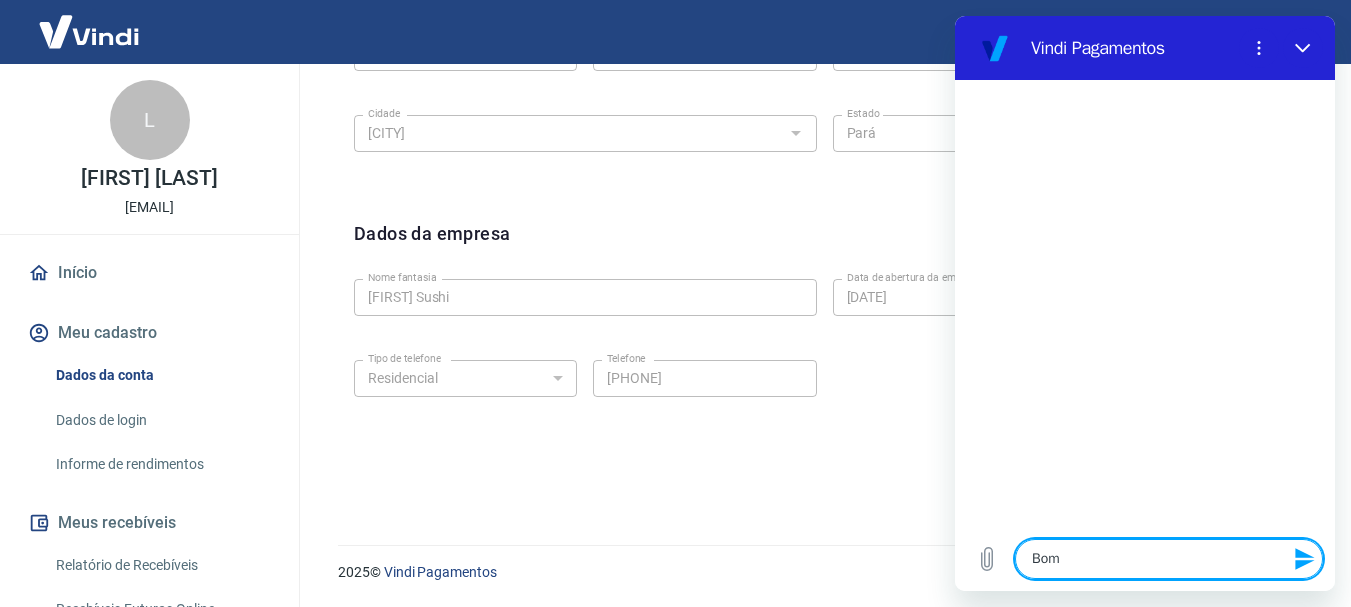 type on "Bom" 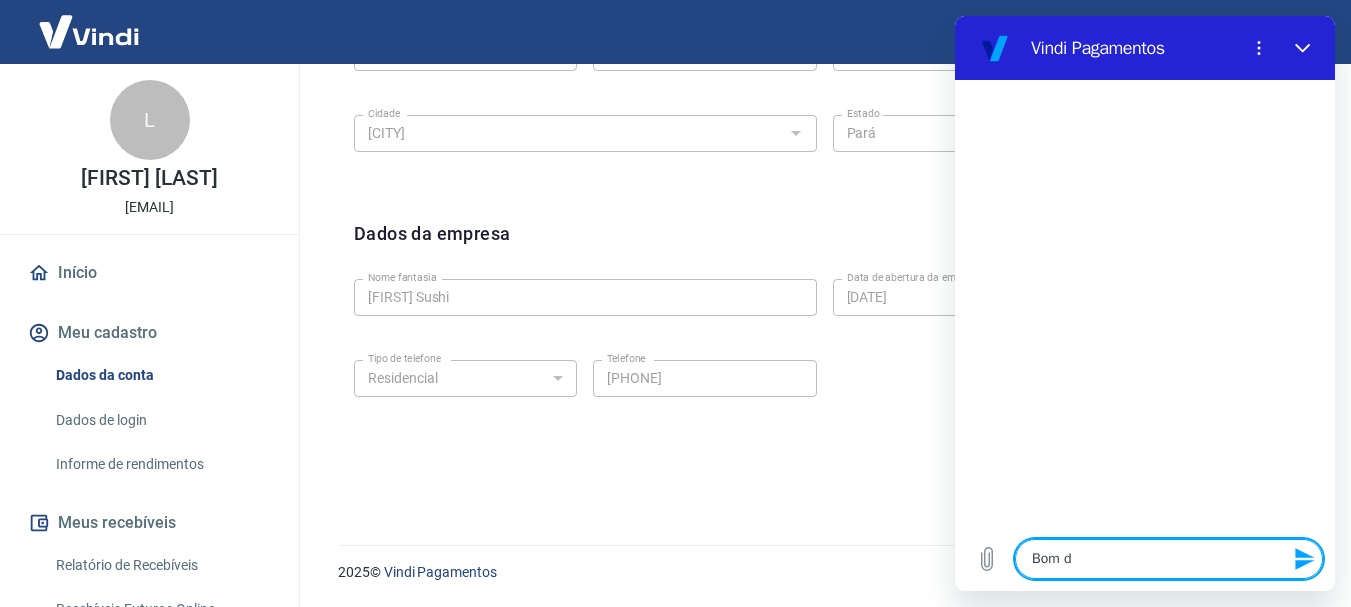type on "Bom di" 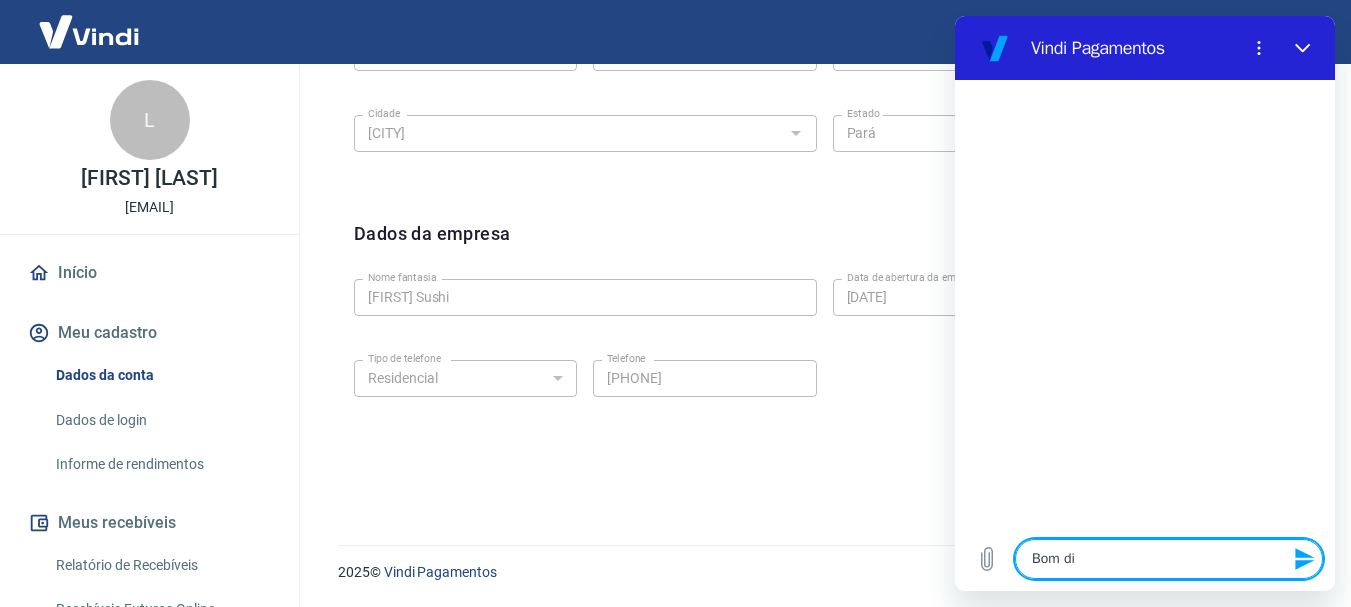 type on "Bom dia" 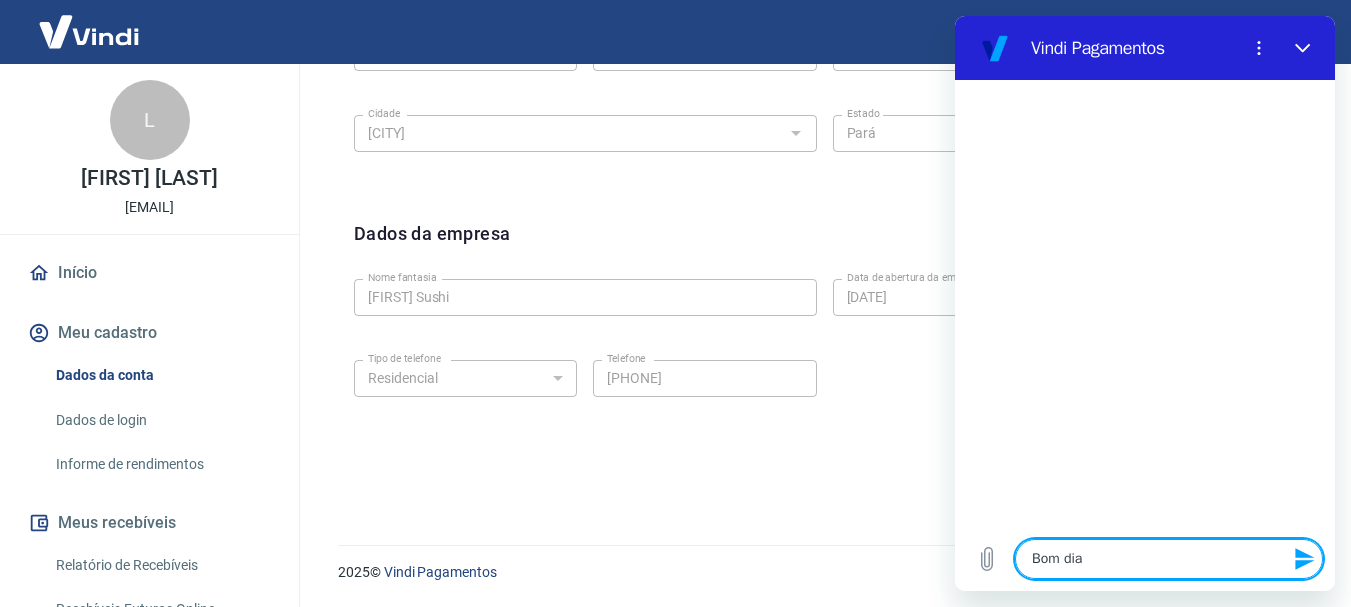 type on "Bom dia!" 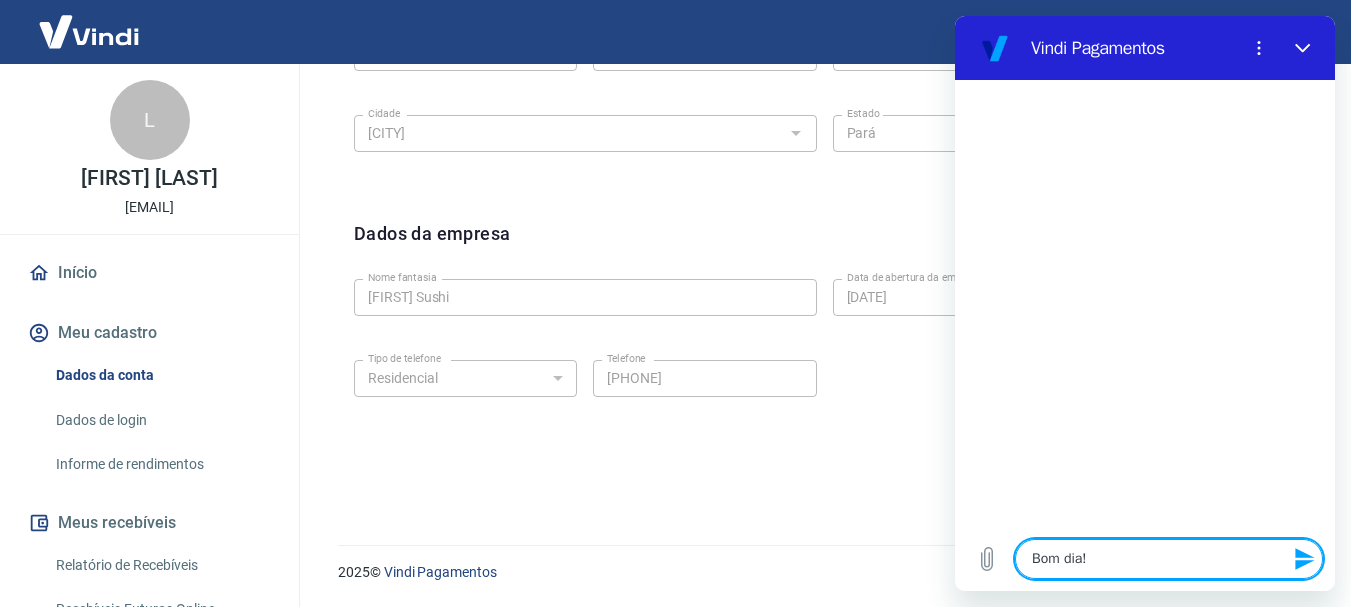 type 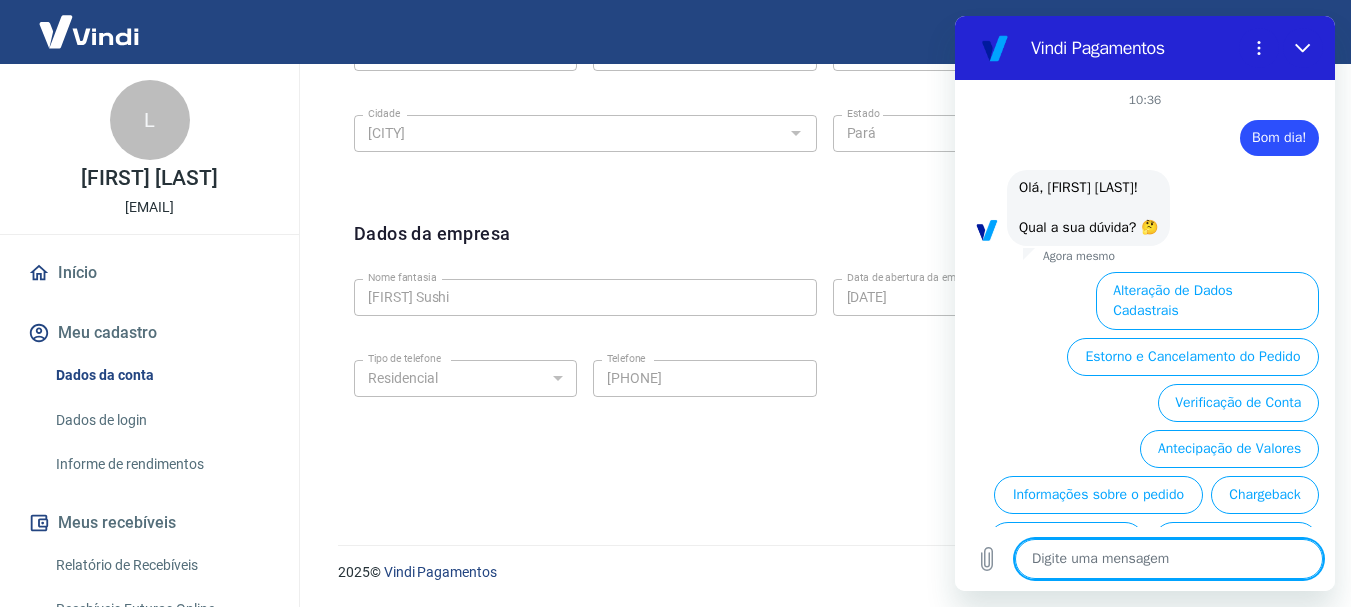 scroll, scrollTop: 110, scrollLeft: 0, axis: vertical 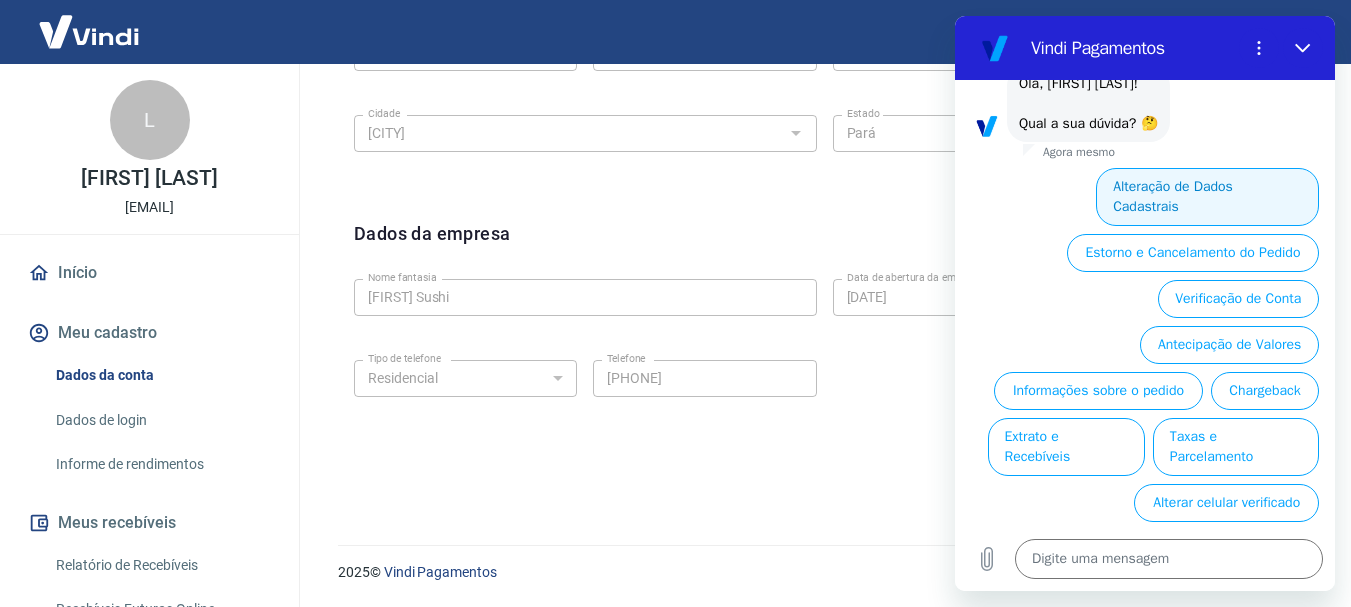click on "Alteração de Dados Cadastrais" at bounding box center [1207, 197] 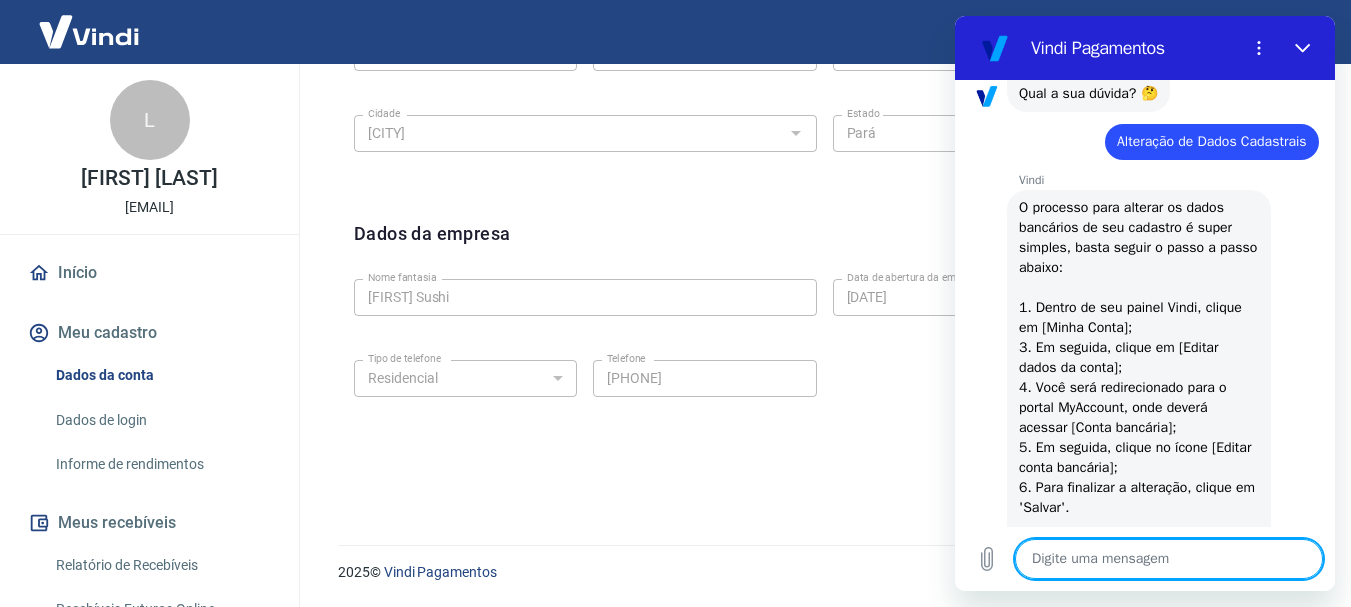 scroll, scrollTop: 180, scrollLeft: 0, axis: vertical 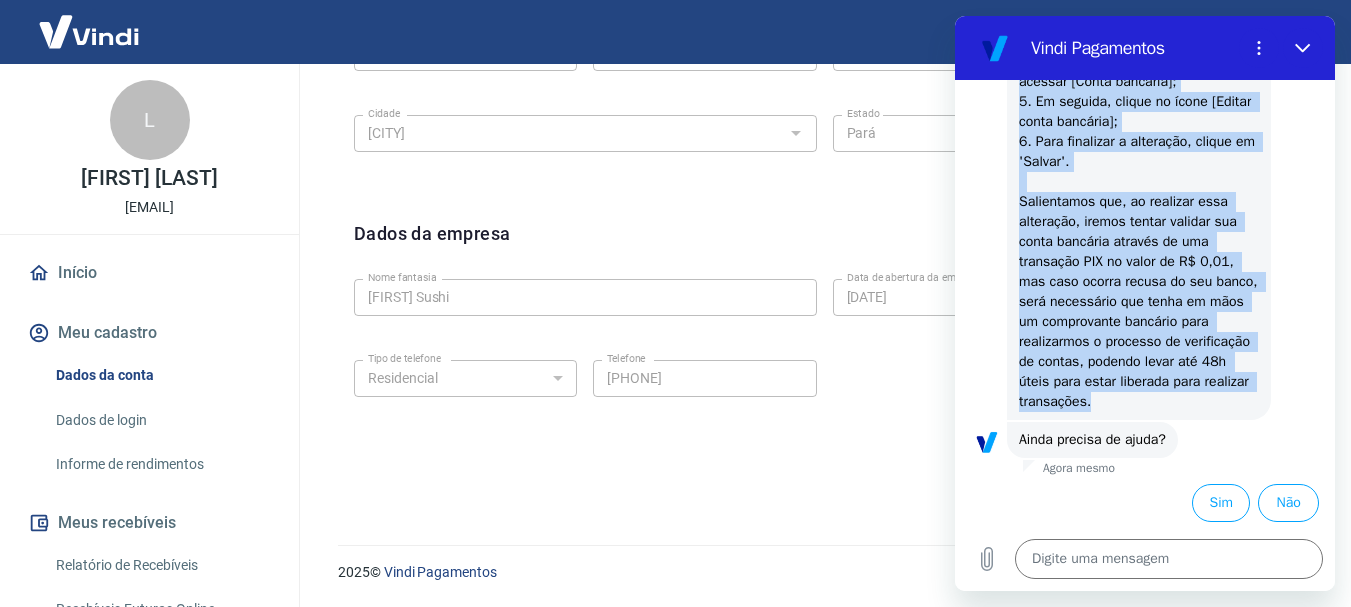 drag, startPoint x: 1022, startPoint y: 167, endPoint x: 1223, endPoint y: 397, distance: 305.45212 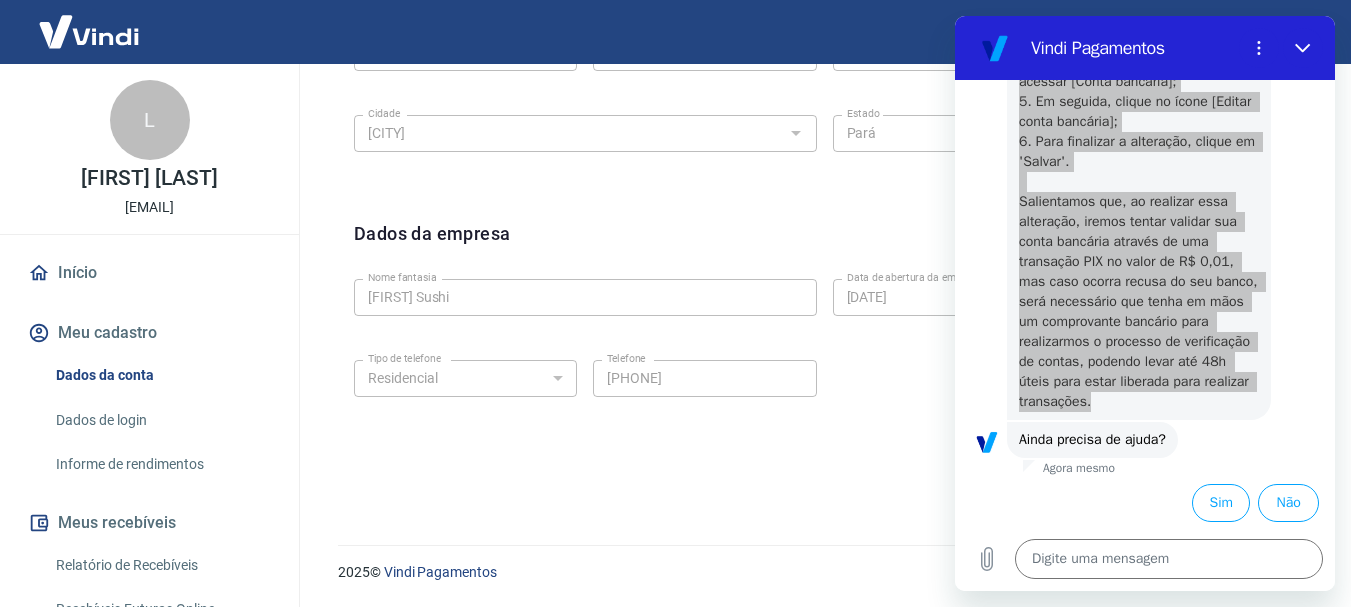 click on "Endereço da empresa Editar endereço CEP 66065-140 CEP Rua Passagem Bom Jesus Rua Número 16 Número Complemento (Da Tv Pe Eutíquio) Complemento Bairro Condor Bairro Cidade Belém Cidade Estado Acre Alagoas Amapá Amazonas Bahia Ceará Distrito Federal Espírito Santo Goiás Maranhão Mato Grosso Mato Grosso do Sul Minas Gerais Pará Paraíba Paraná Pernambuco Piauí Rio de Janeiro Rio Grande do Norte Rio Grande do Sul Rondônia Roraima Santa Catarina São Paulo Sergipe Tocantins Estado" at bounding box center [824, 40] 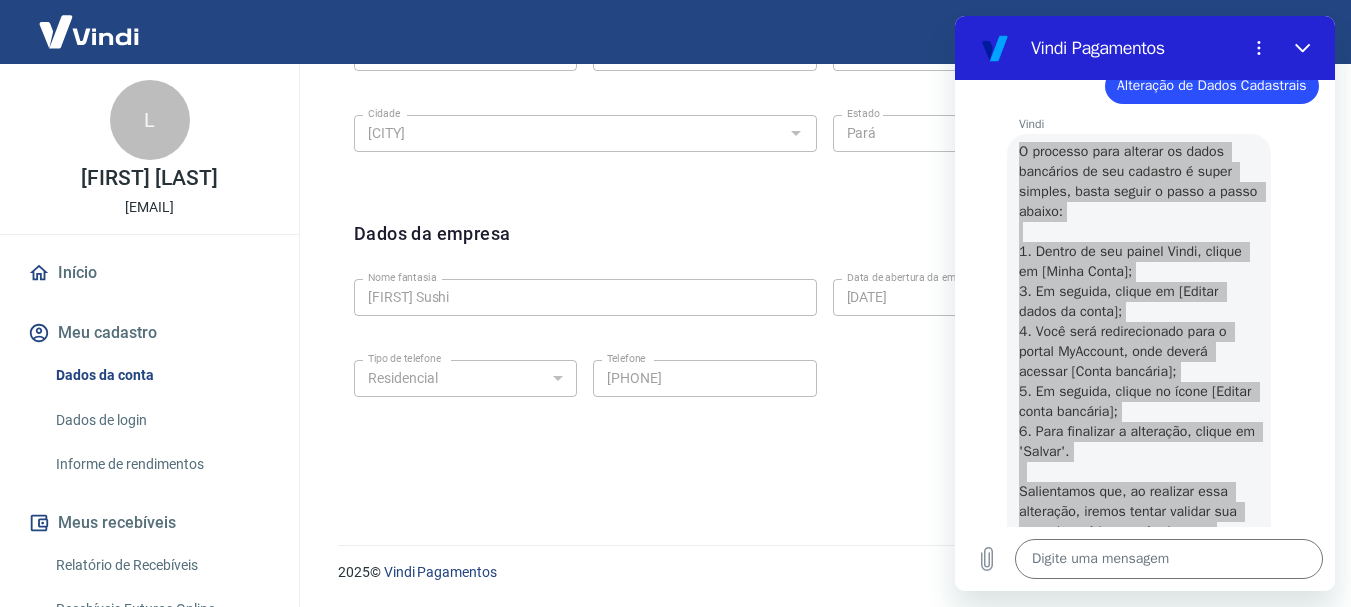 scroll, scrollTop: 180, scrollLeft: 0, axis: vertical 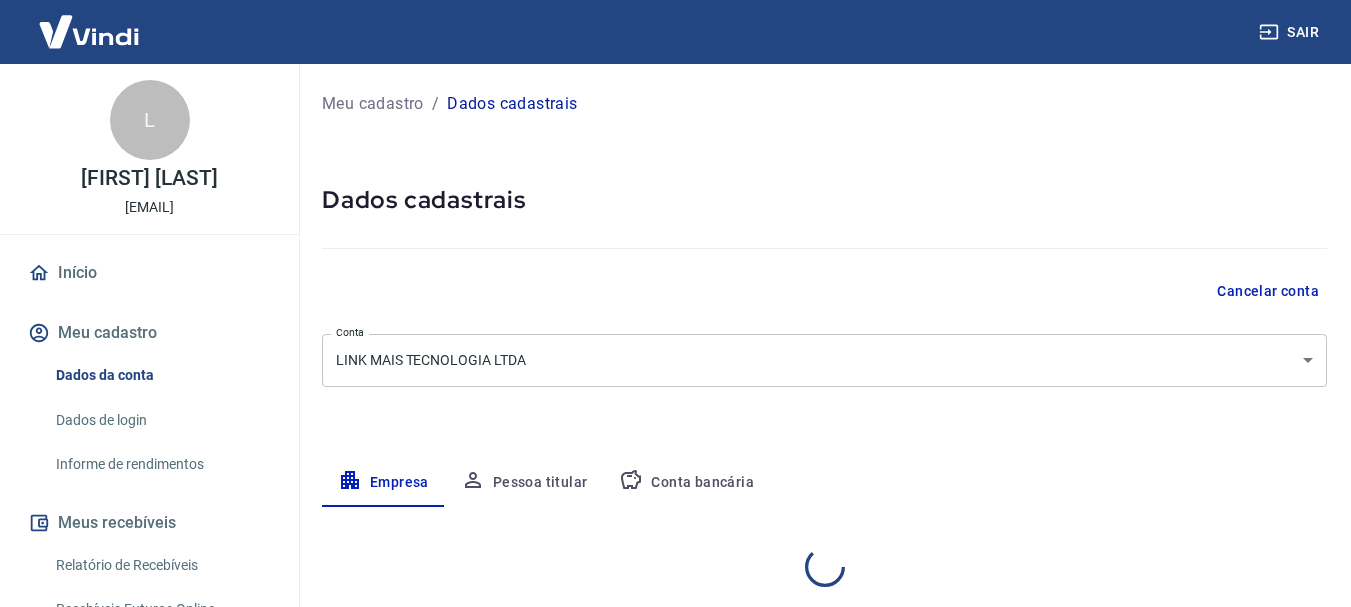 select on "PA" 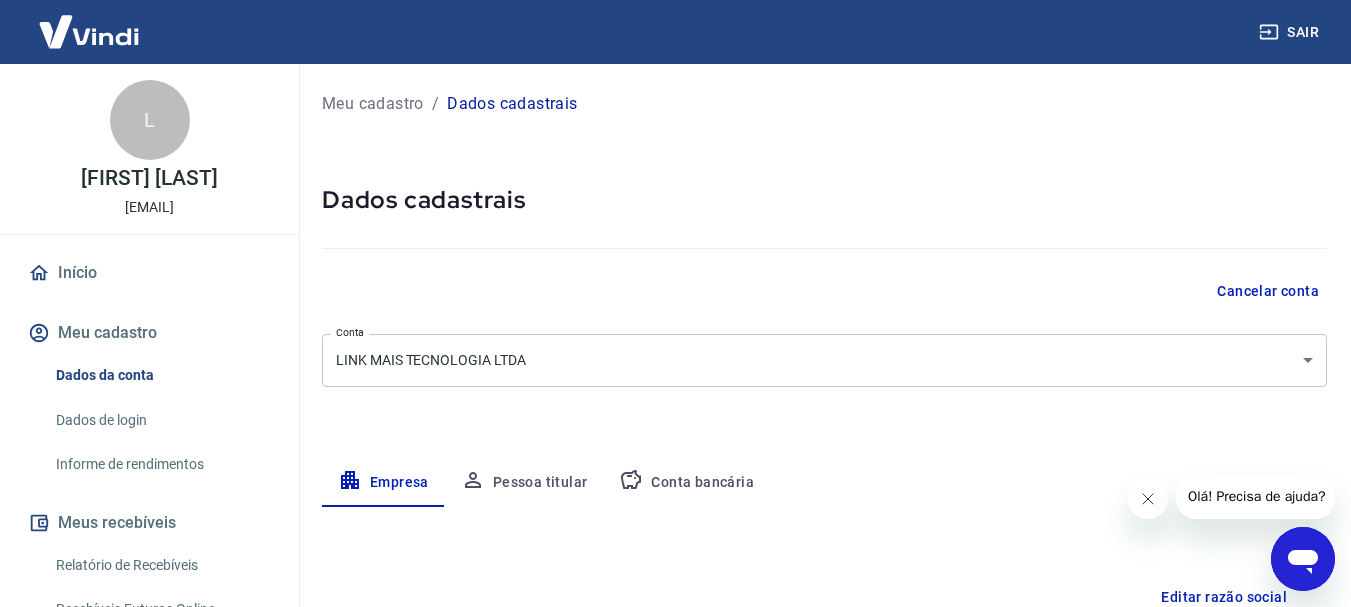 scroll, scrollTop: 0, scrollLeft: 0, axis: both 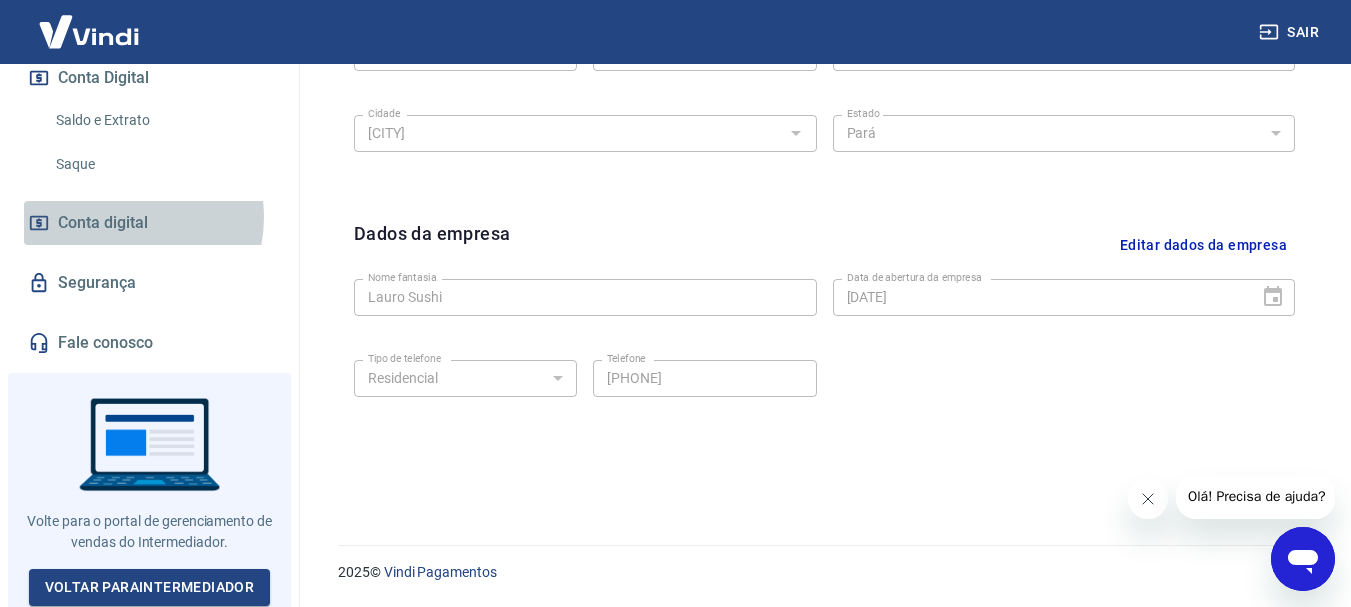 click on "Conta digital" at bounding box center (103, 223) 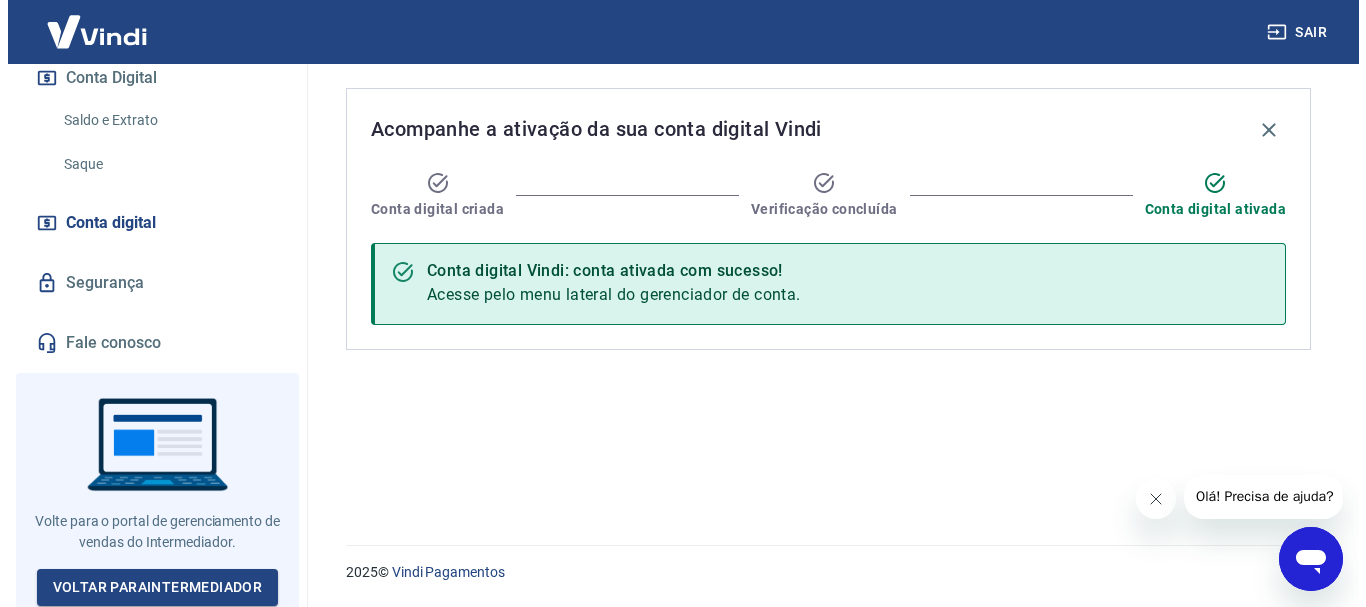 scroll, scrollTop: 0, scrollLeft: 0, axis: both 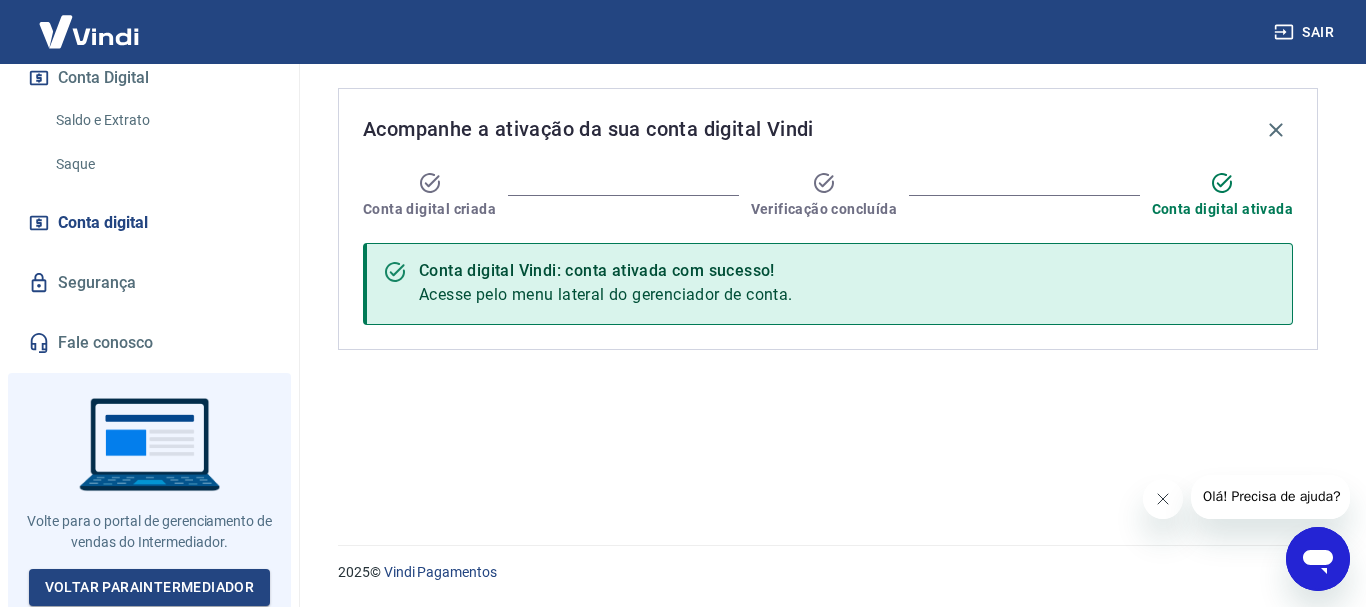 click at bounding box center (149, 493) 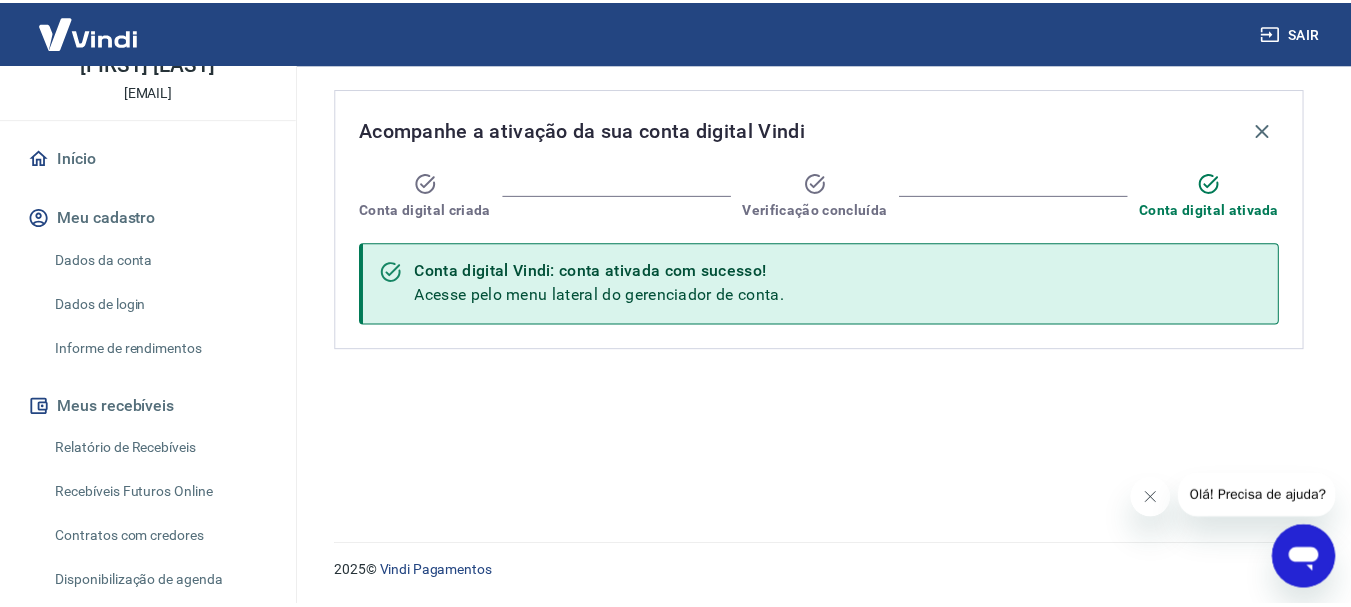 scroll, scrollTop: 79, scrollLeft: 0, axis: vertical 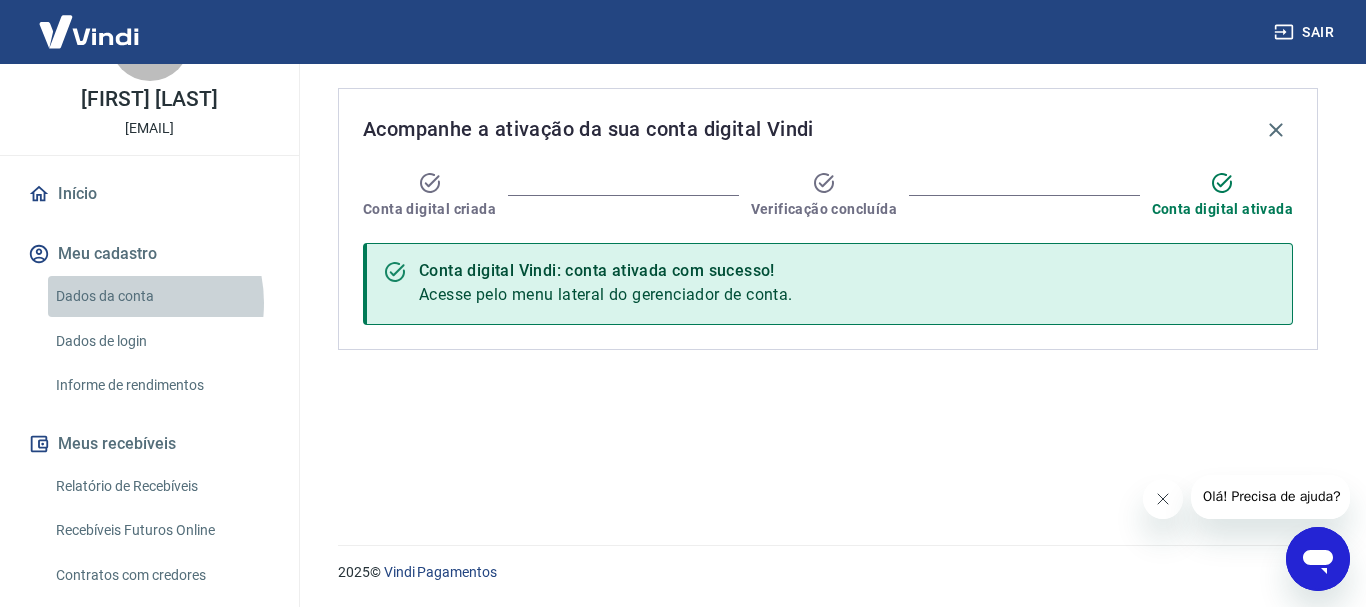 click on "Dados da conta" at bounding box center [161, 296] 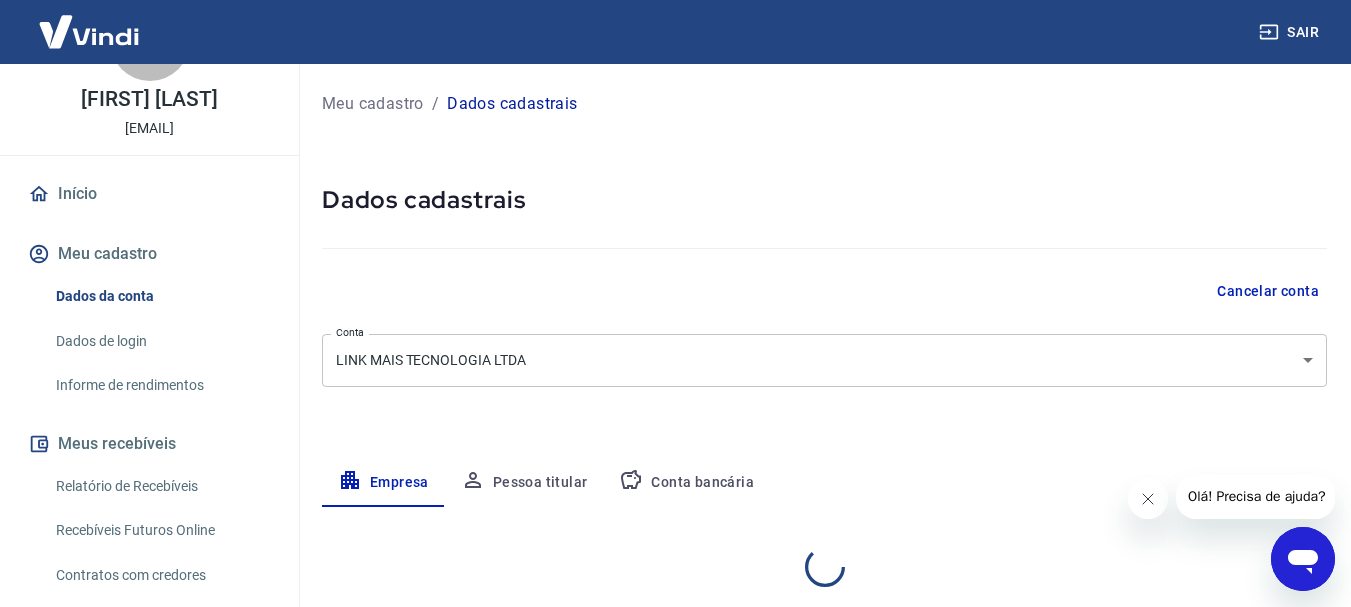 select on "PA" 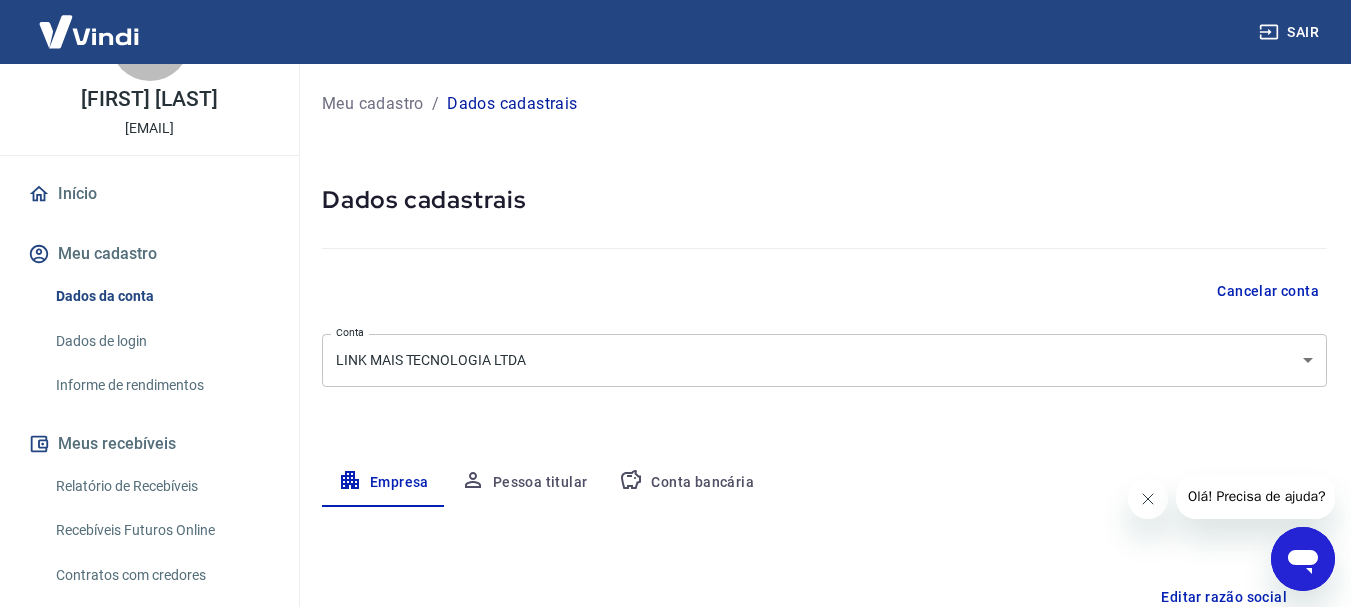 scroll, scrollTop: 100, scrollLeft: 0, axis: vertical 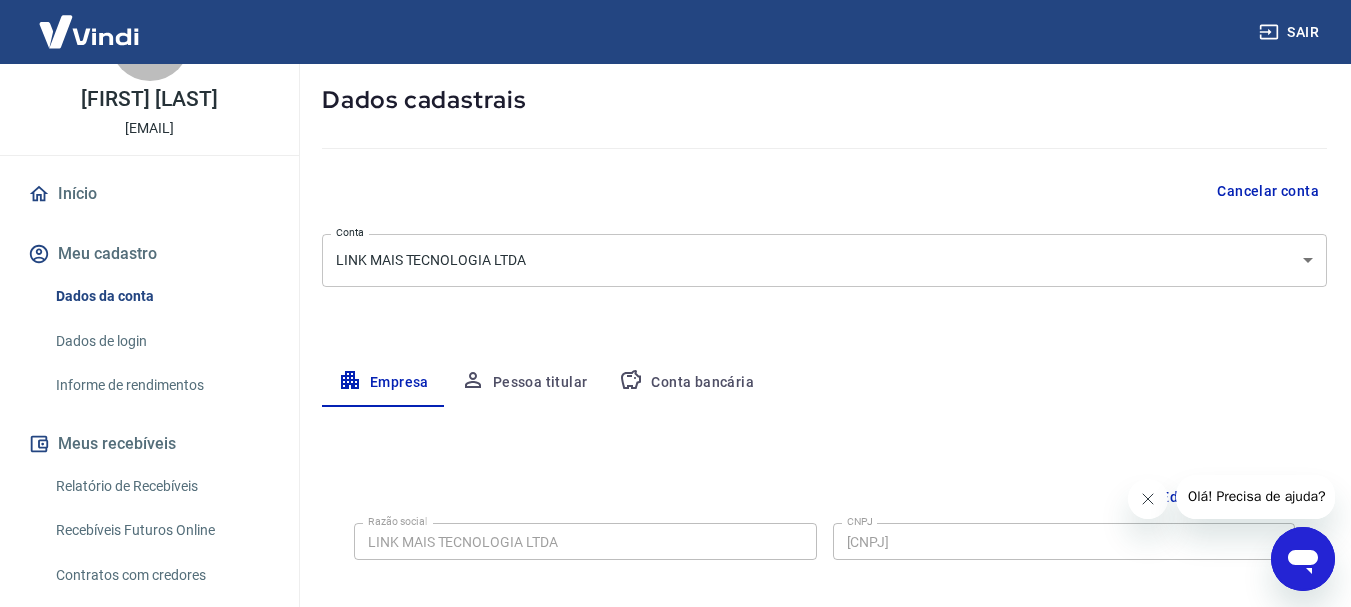 click on "Conta bancária" at bounding box center [686, 383] 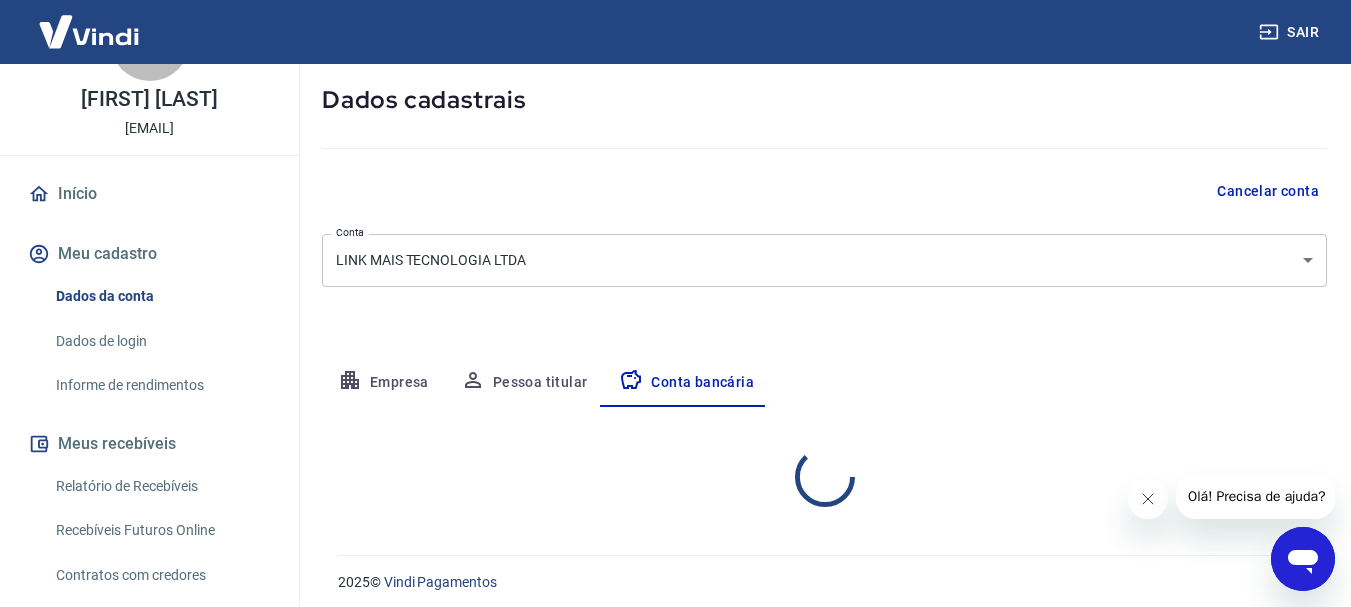 select on "1" 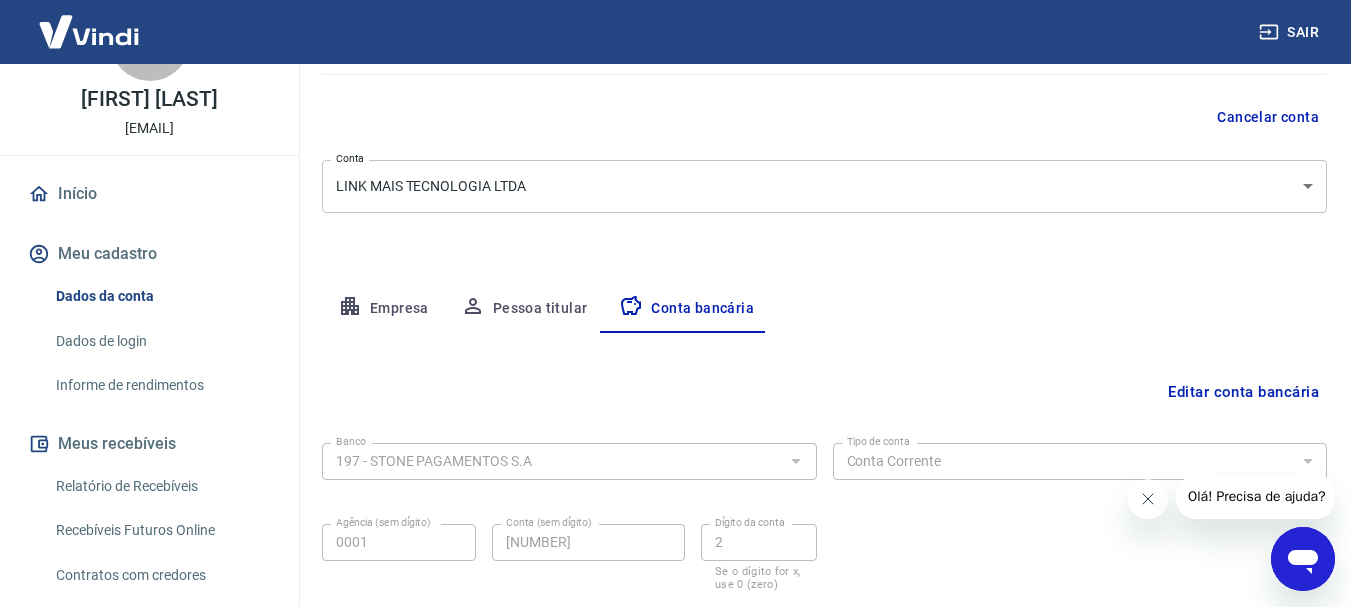 scroll, scrollTop: 300, scrollLeft: 0, axis: vertical 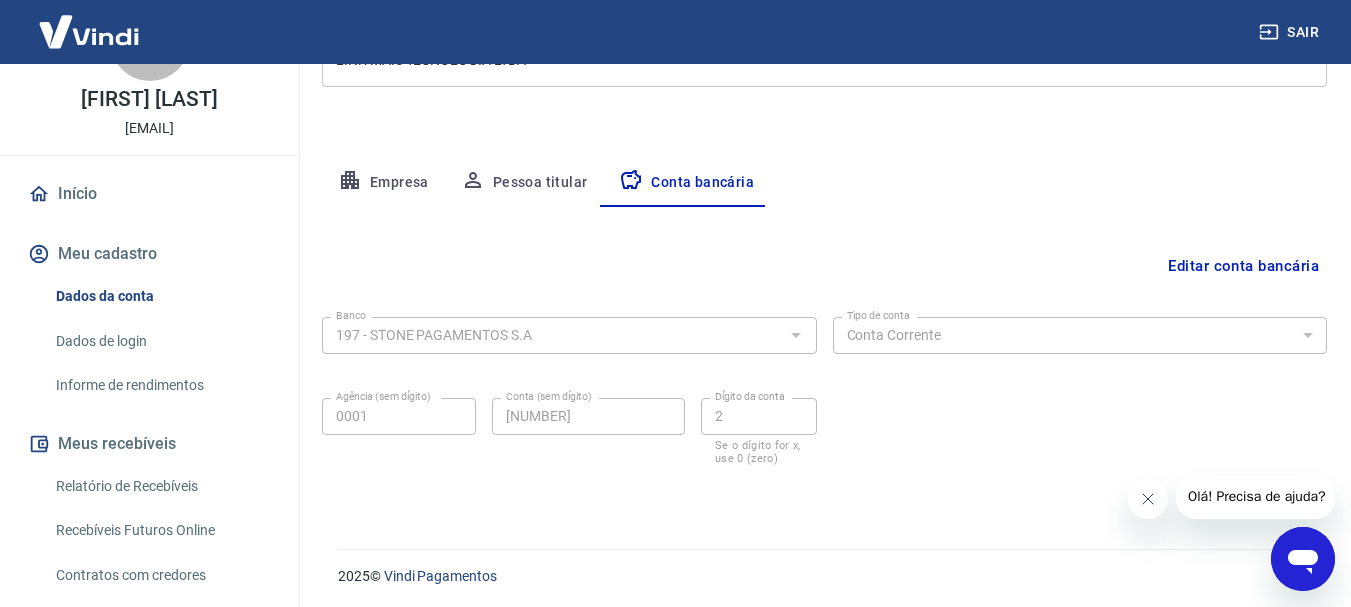 click on "Editar conta bancária" at bounding box center (1243, 266) 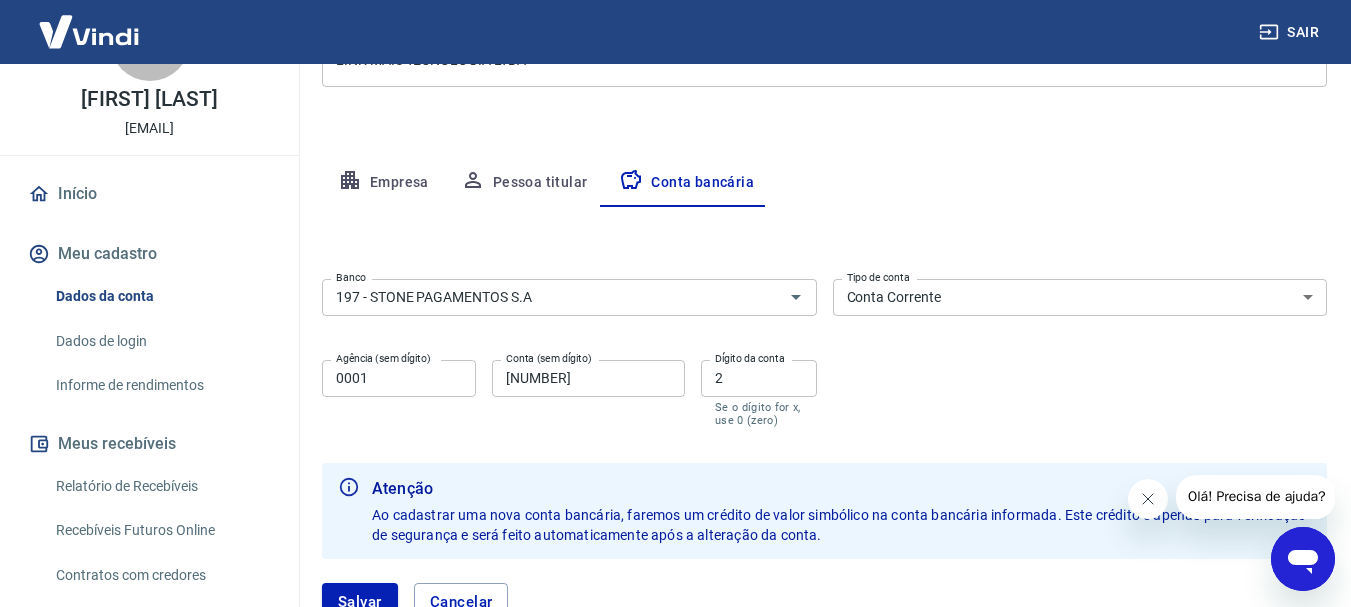 scroll, scrollTop: 400, scrollLeft: 0, axis: vertical 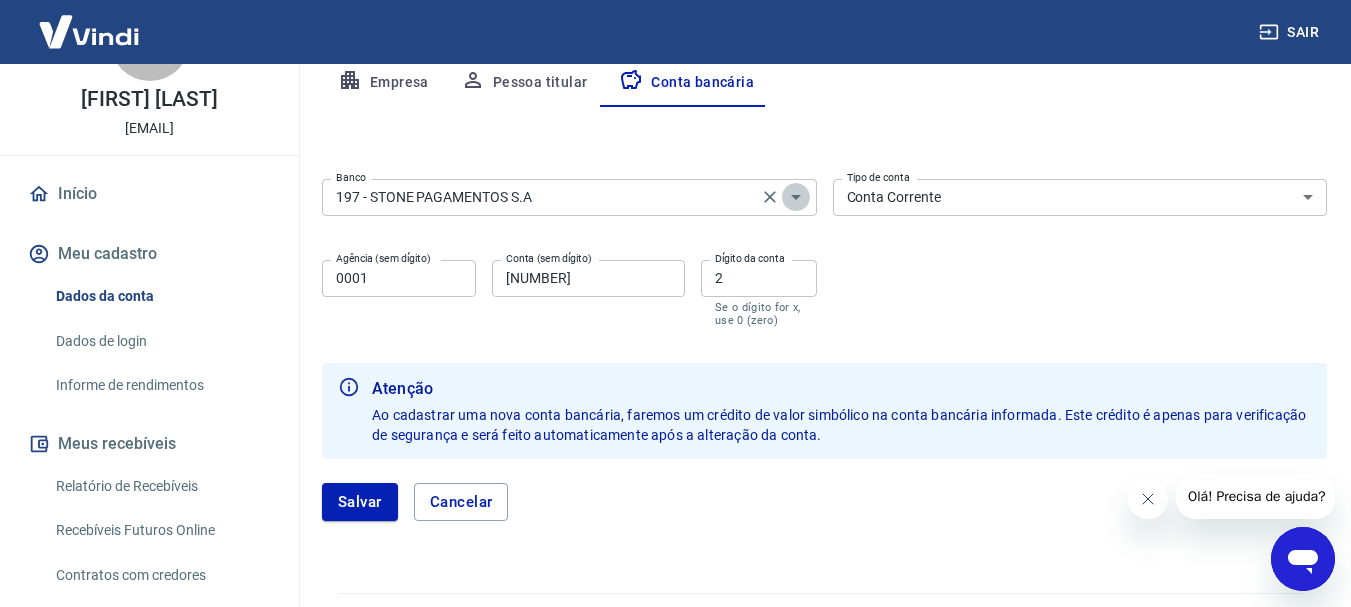 click 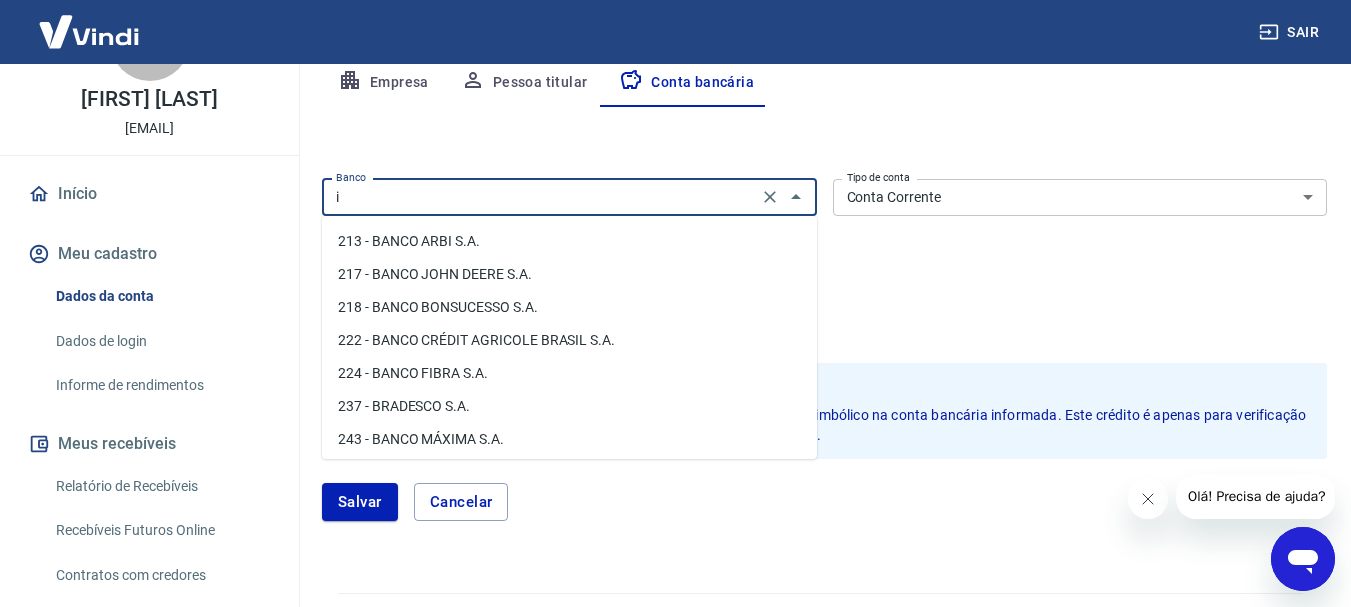 scroll, scrollTop: 0, scrollLeft: 0, axis: both 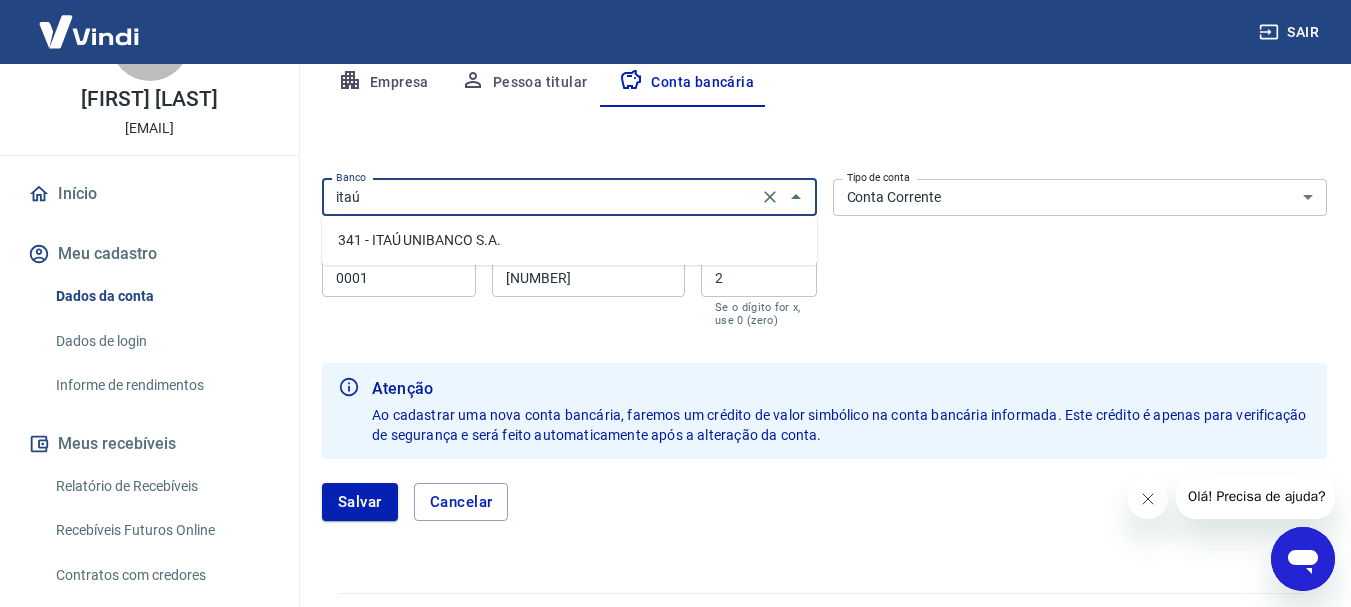 click on "341 - ITAÚ UNIBANCO S.A." at bounding box center [569, 240] 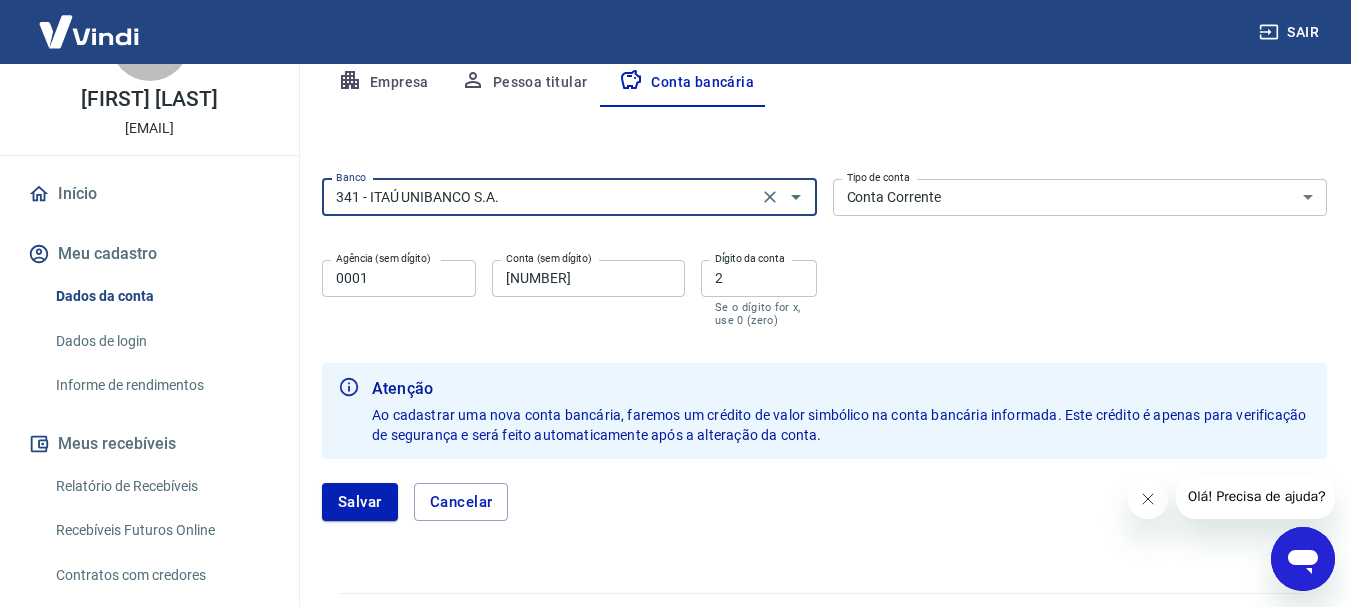 type on "341 - ITAÚ UNIBANCO S.A." 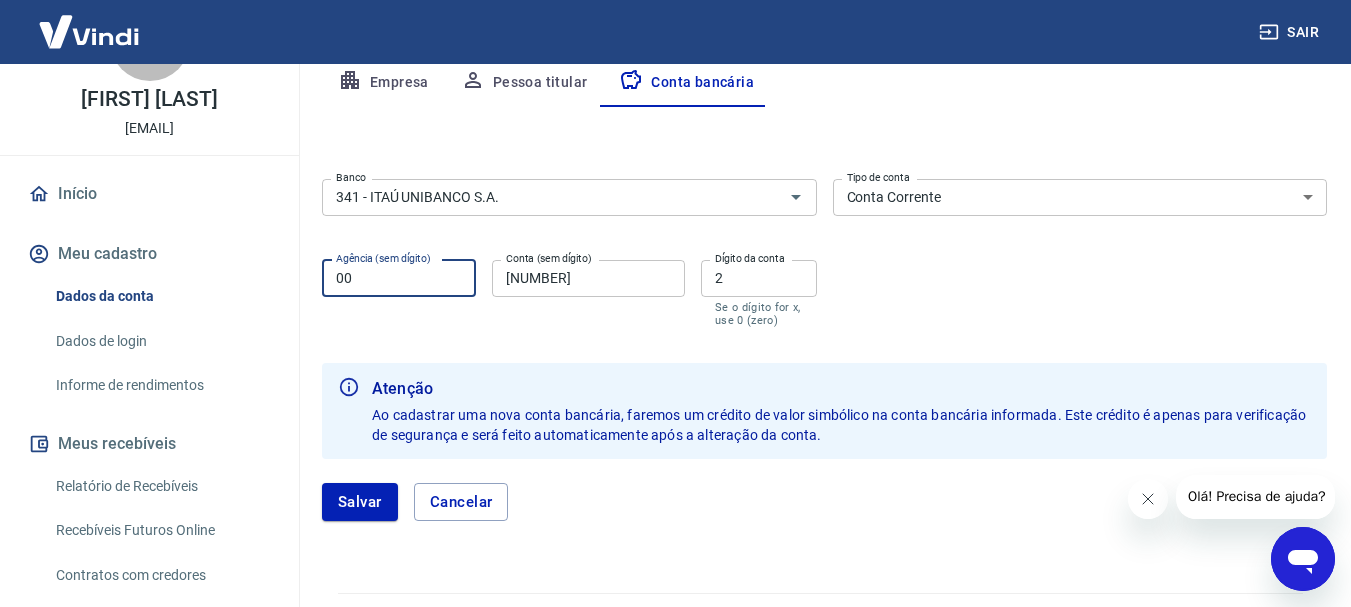 type on "0" 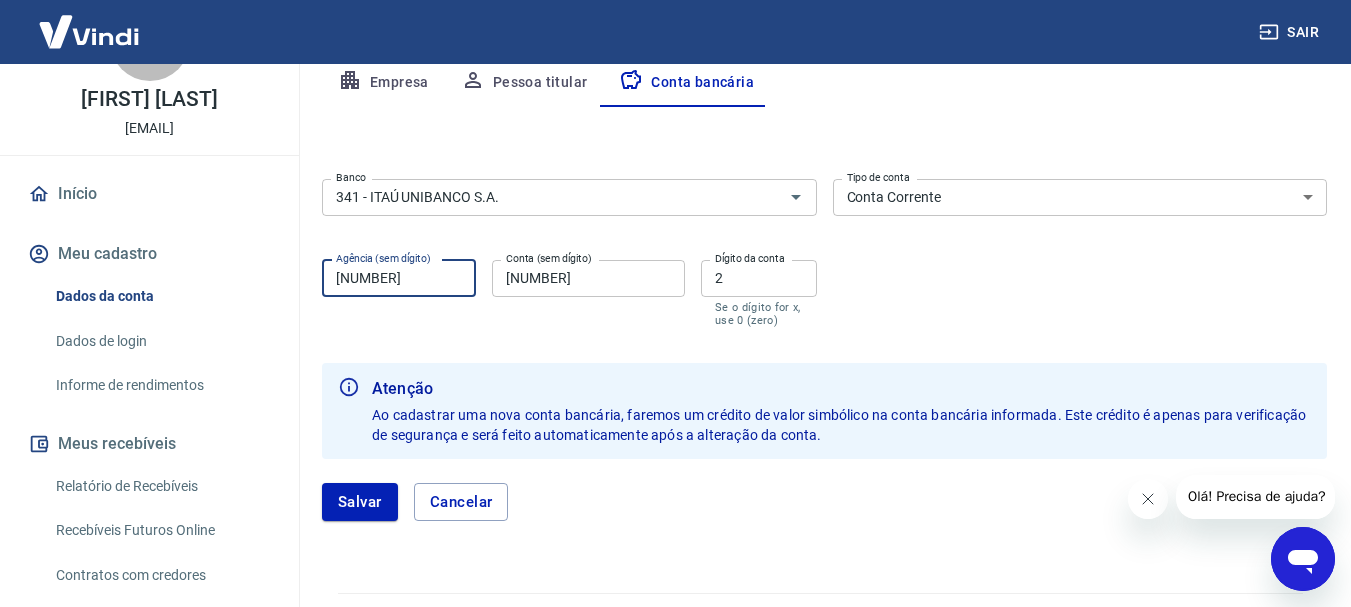 type on "[NUMBER]" 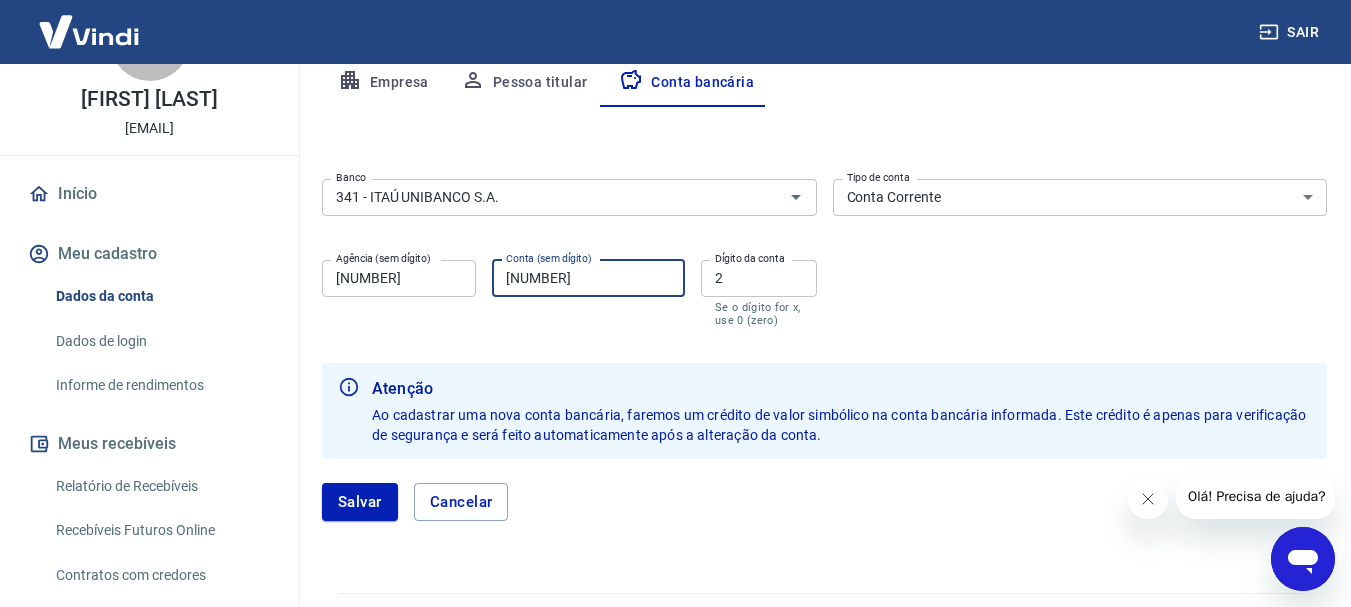 click on "576765" at bounding box center (588, 278) 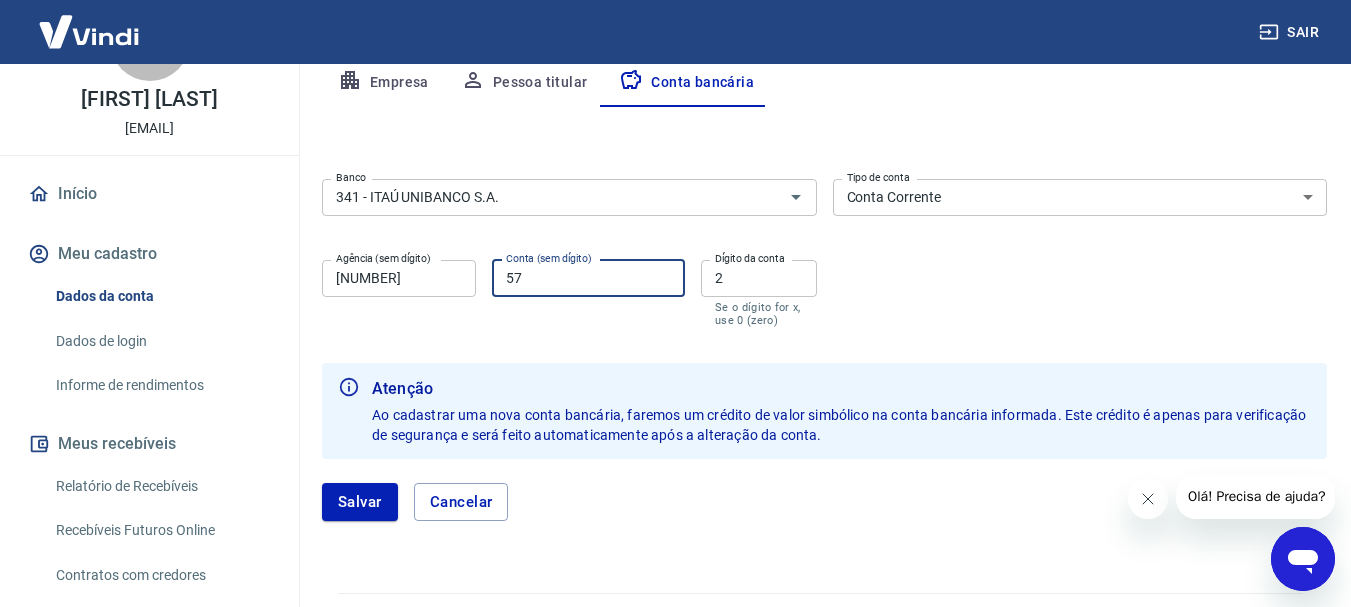type on "5" 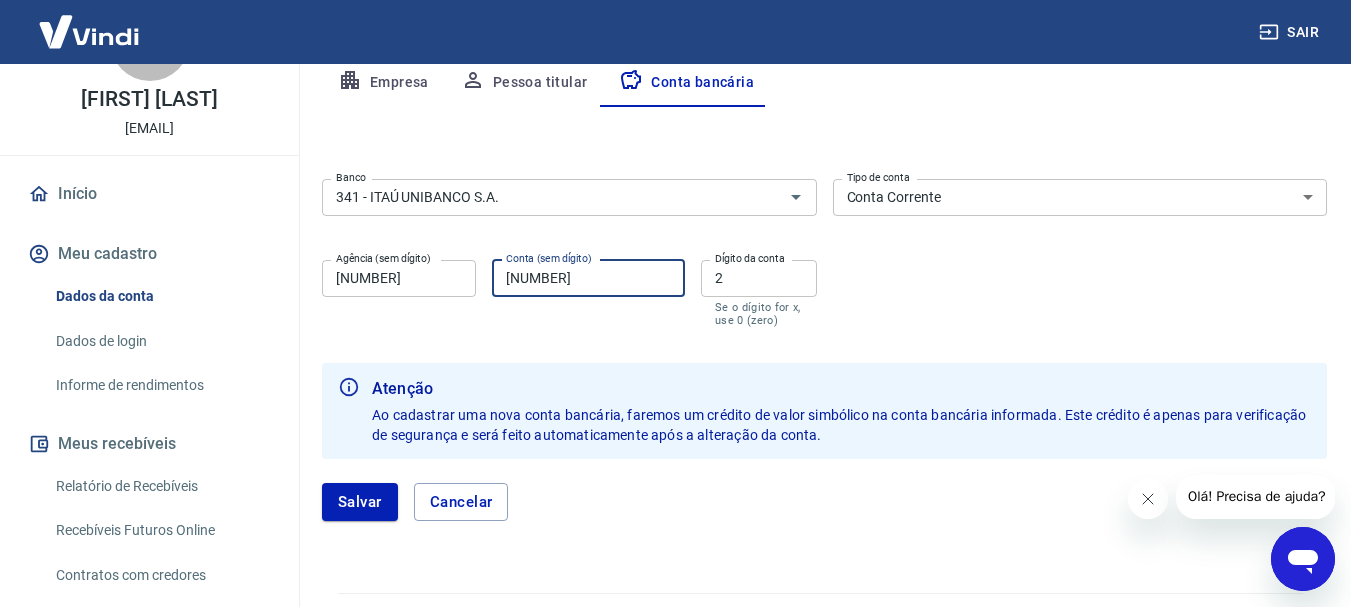 type on "99350" 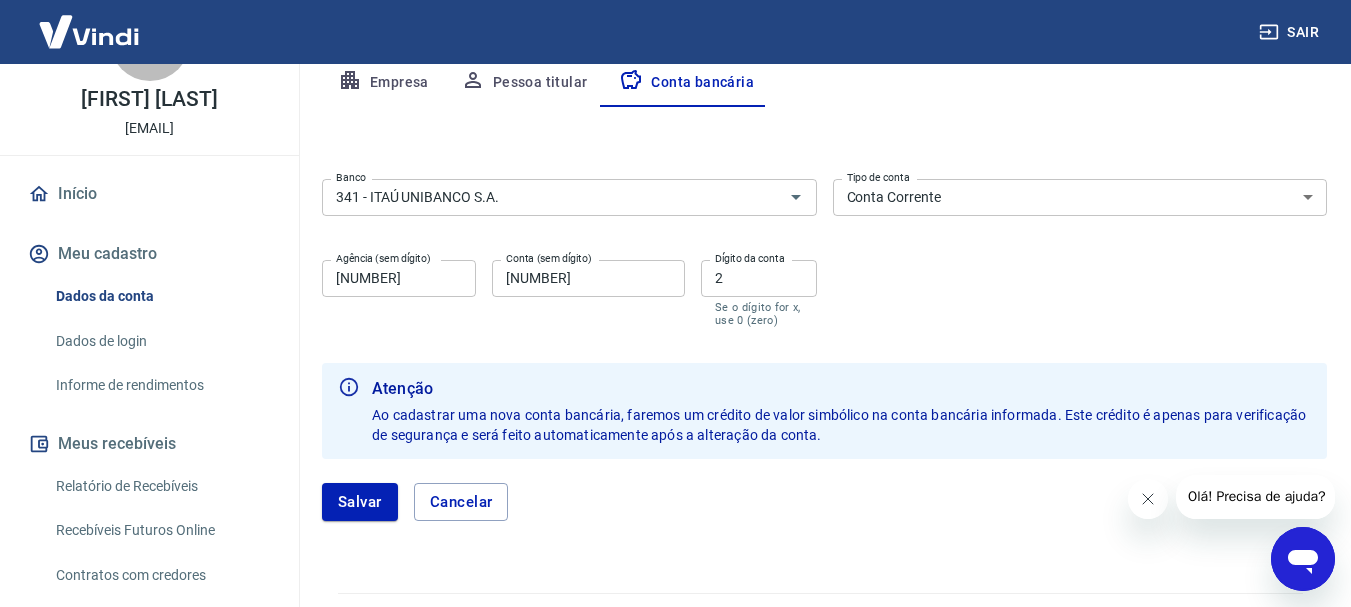 click on "Dígito da conta" at bounding box center [750, 258] 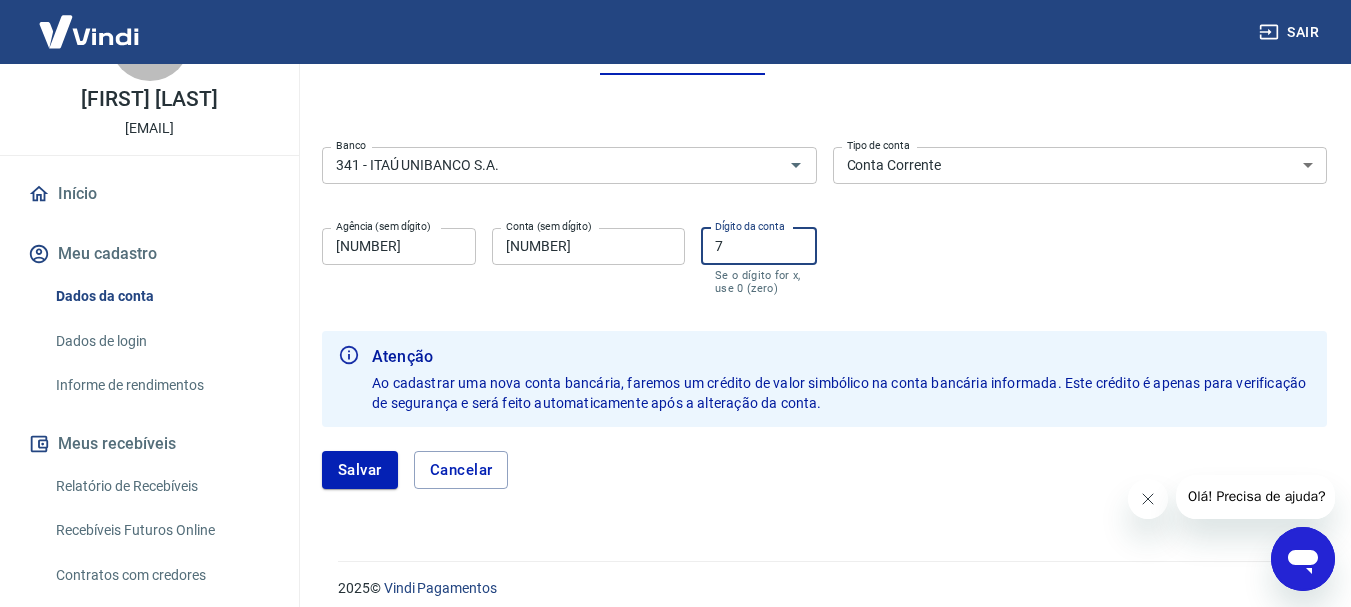 scroll, scrollTop: 448, scrollLeft: 0, axis: vertical 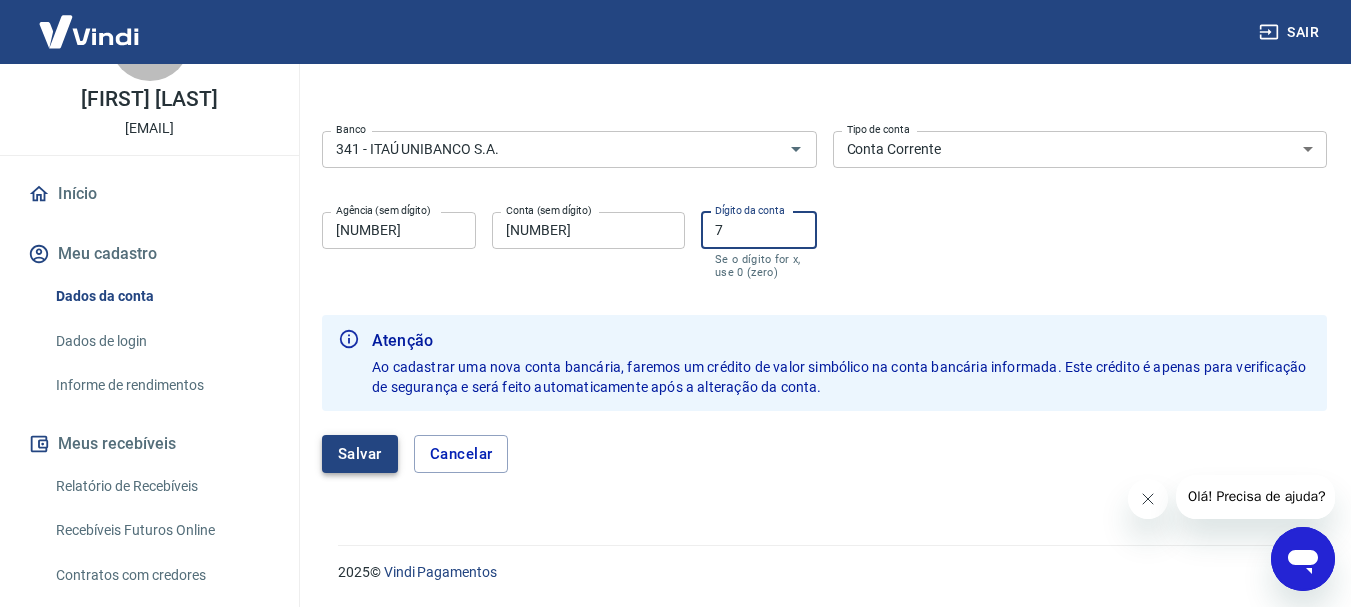 type on "7" 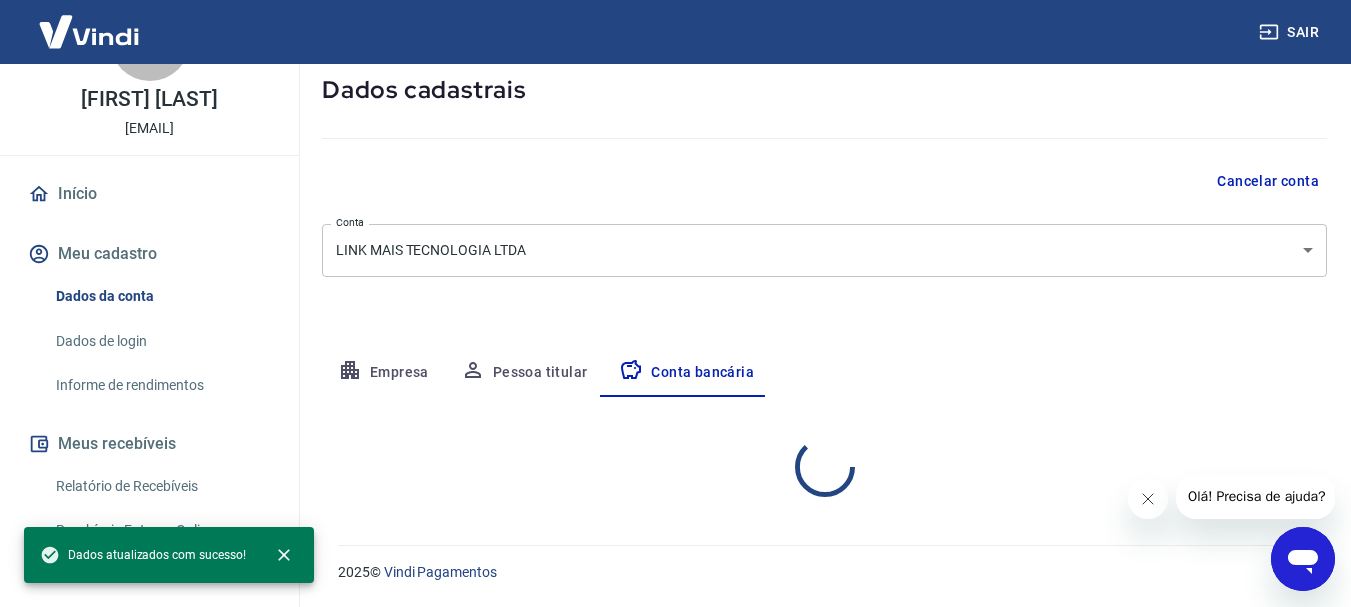 select on "1" 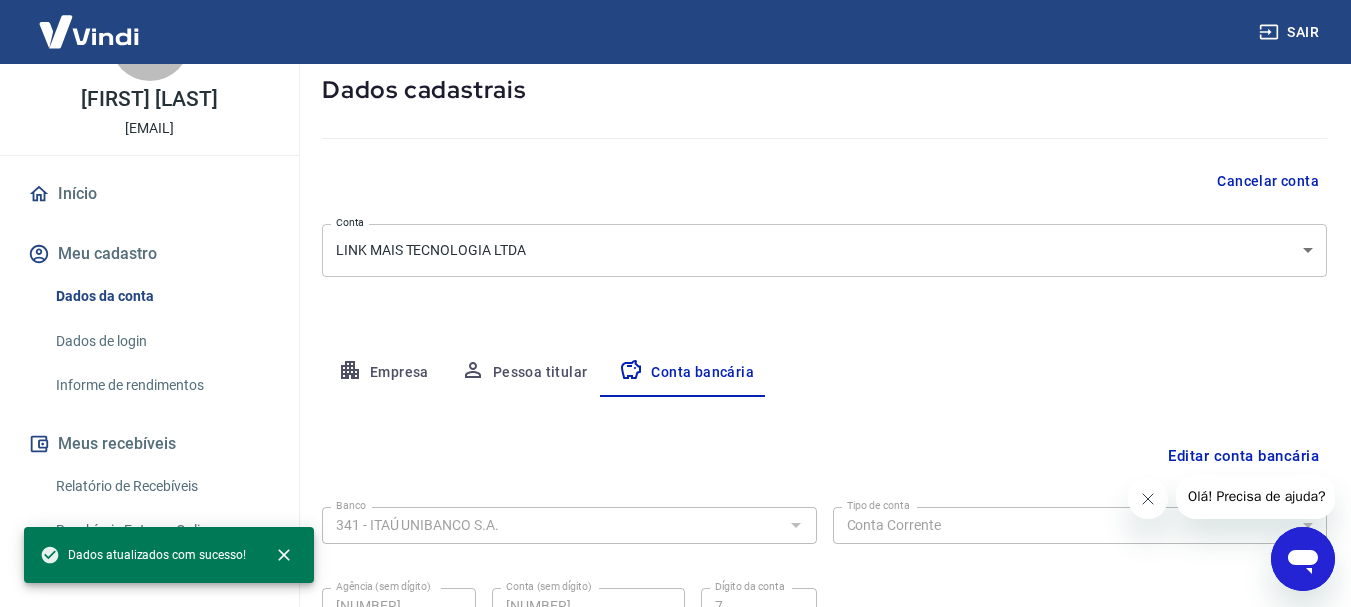 scroll, scrollTop: 304, scrollLeft: 0, axis: vertical 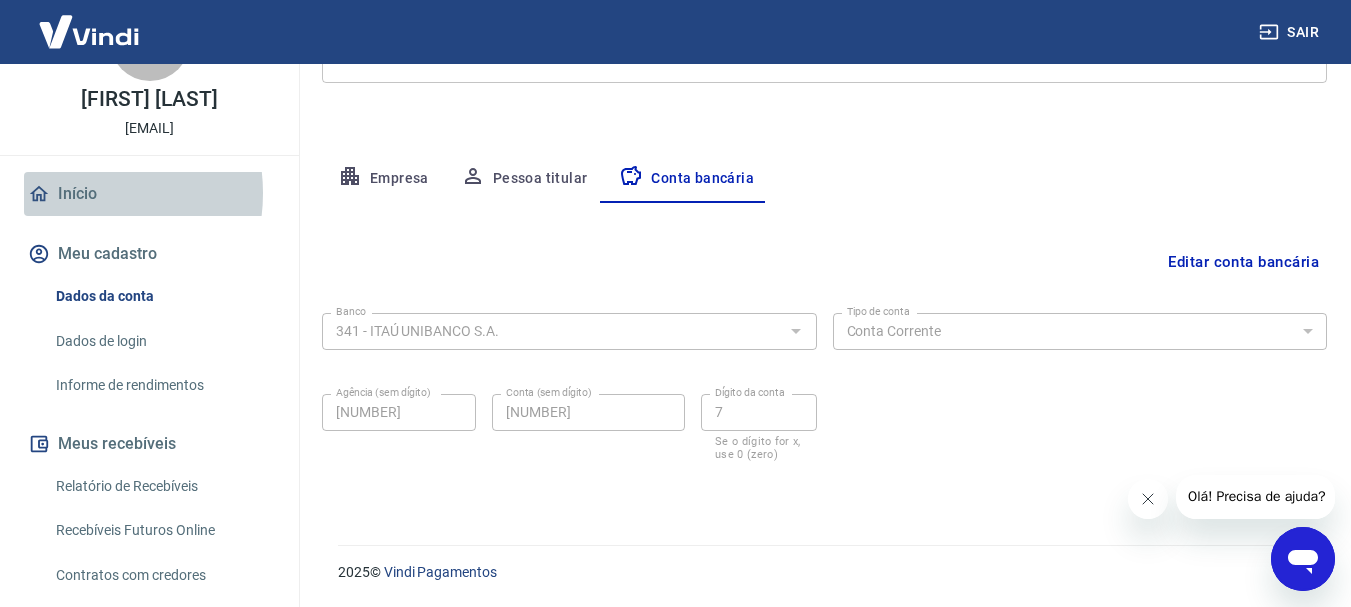 click on "Início" at bounding box center (149, 194) 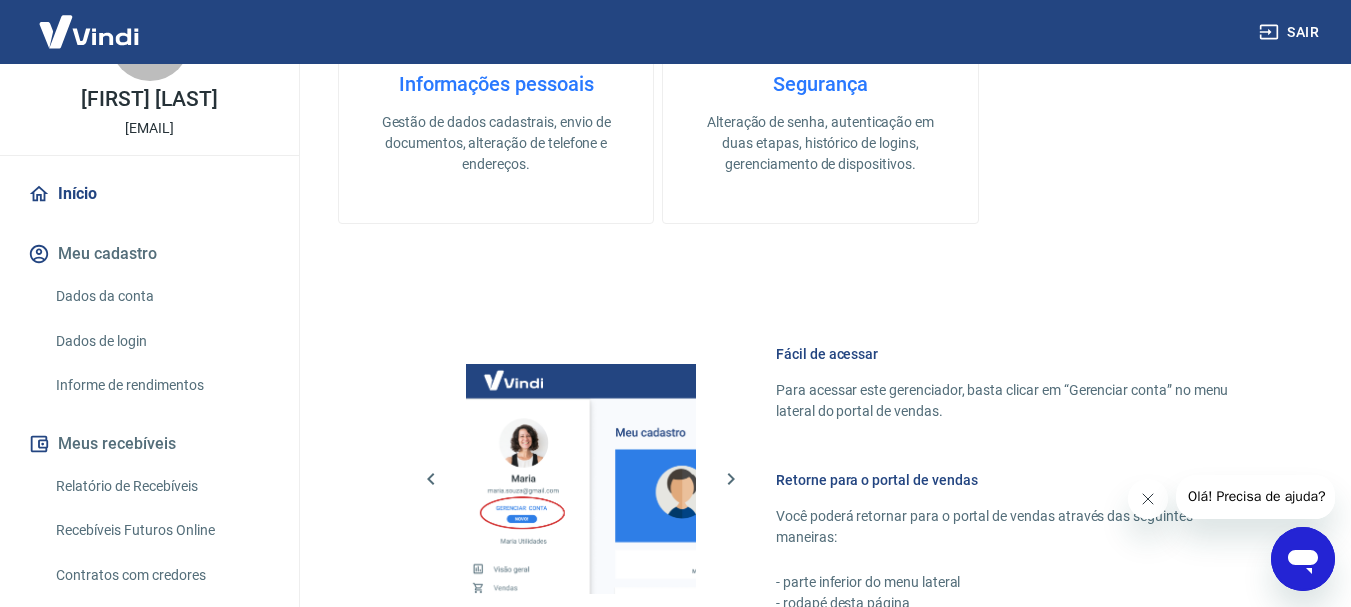 scroll, scrollTop: 534, scrollLeft: 0, axis: vertical 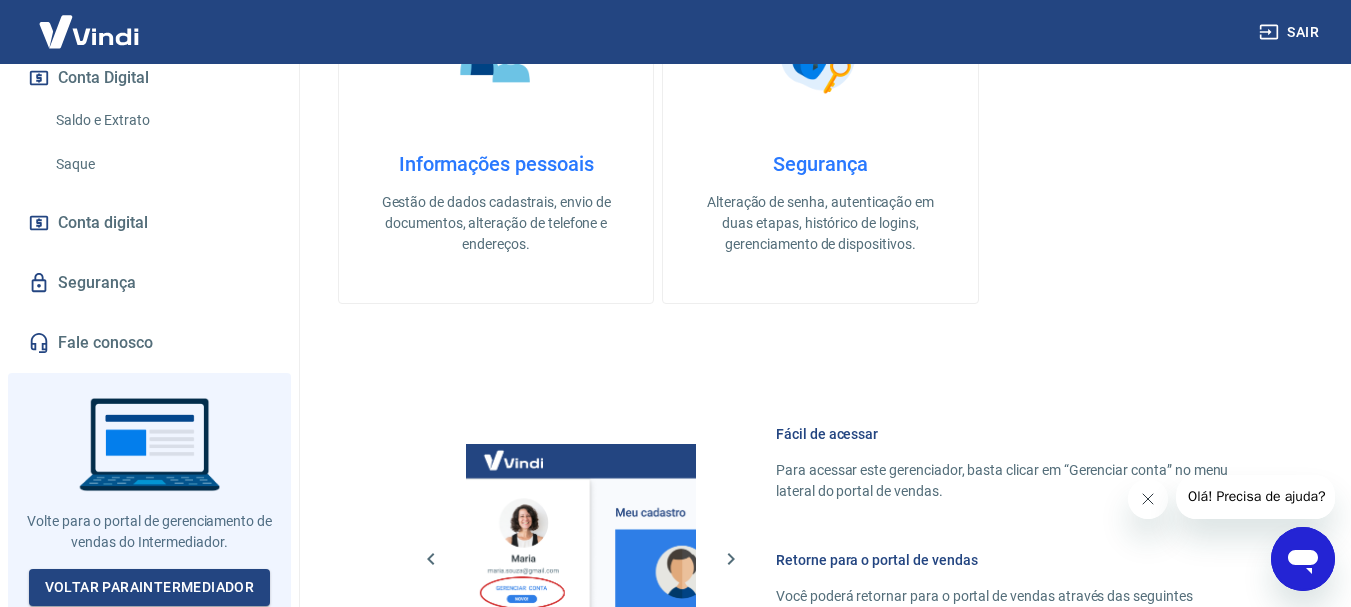 click on "Conta digital" at bounding box center [103, 223] 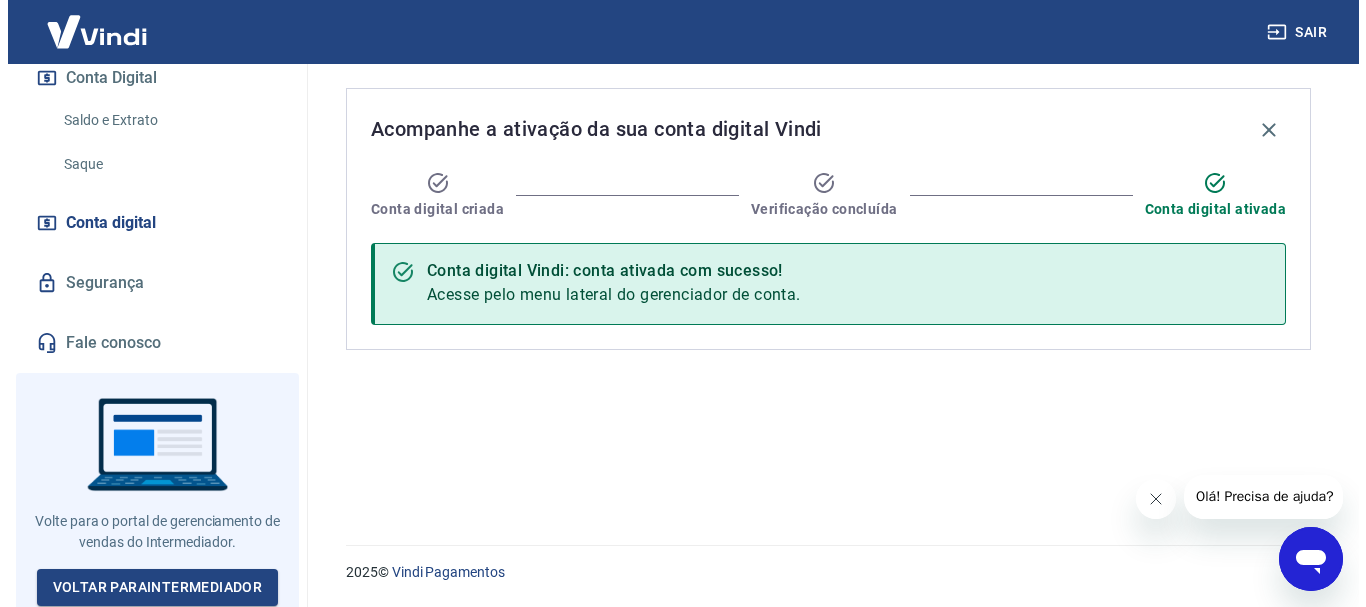 scroll, scrollTop: 0, scrollLeft: 0, axis: both 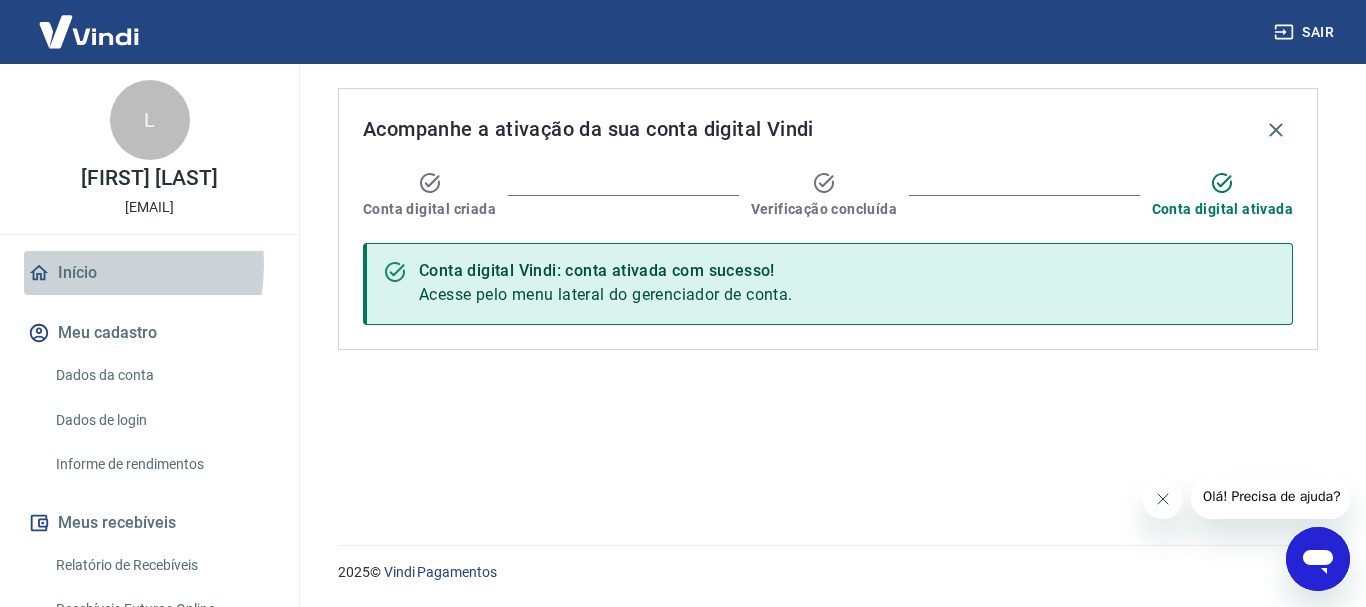 click on "Início" at bounding box center (149, 273) 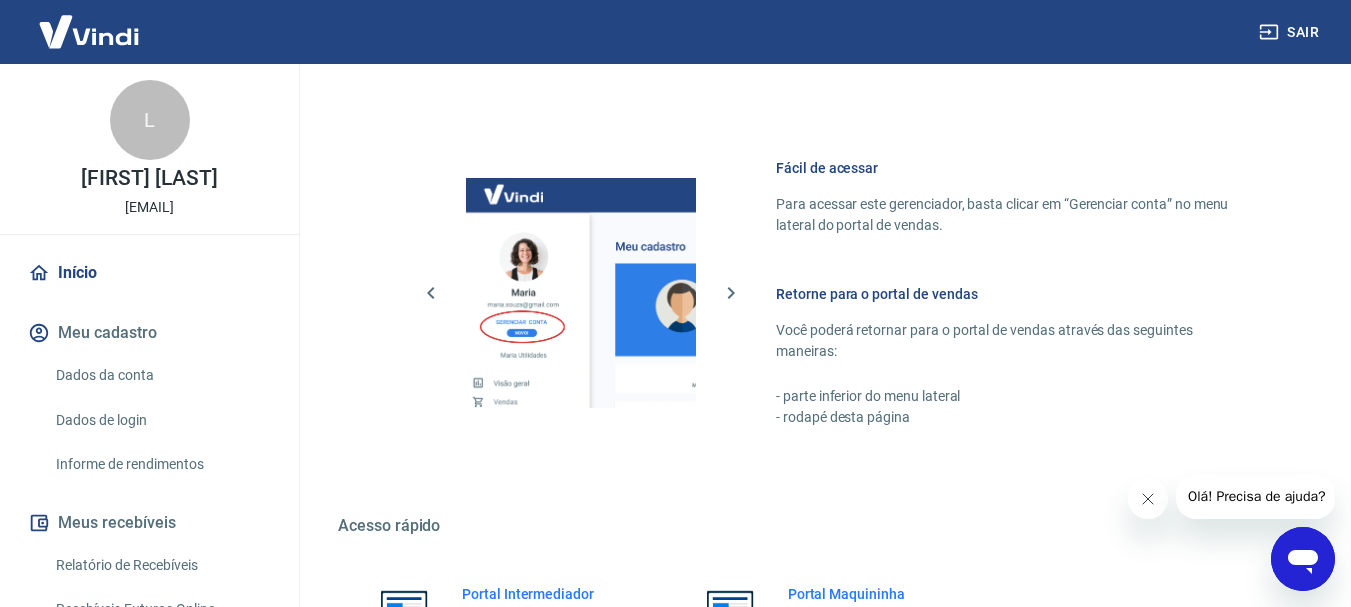scroll, scrollTop: 1034, scrollLeft: 0, axis: vertical 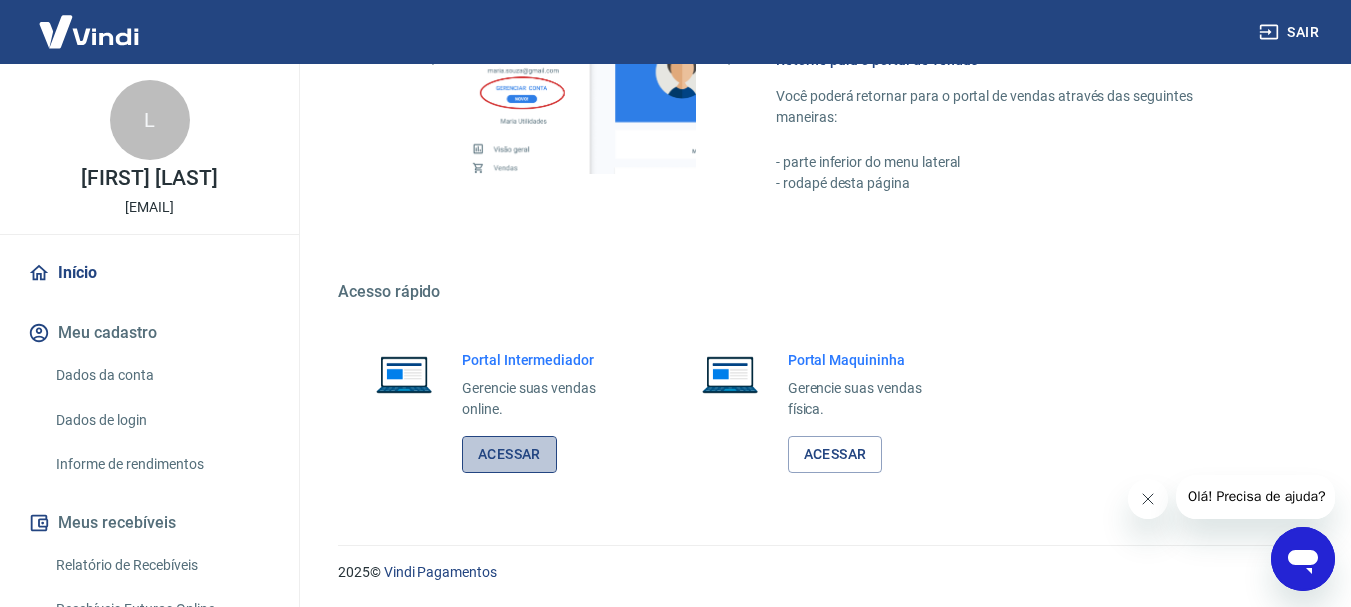 click on "Acessar" at bounding box center (509, 454) 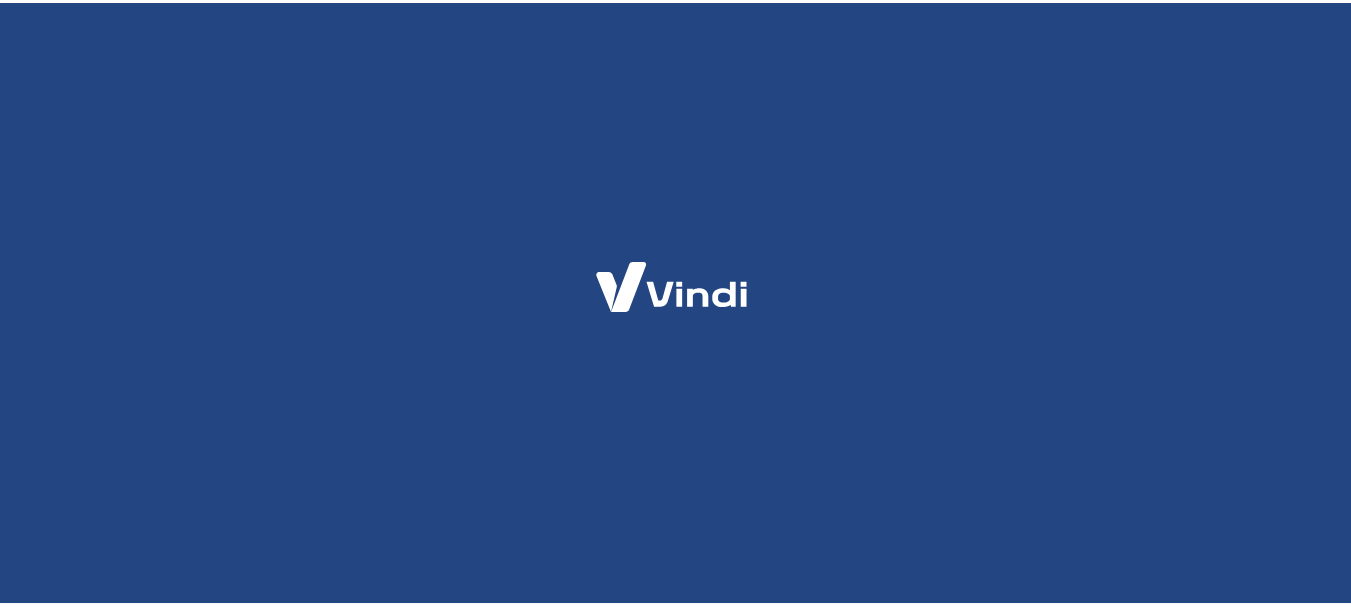 scroll, scrollTop: 0, scrollLeft: 0, axis: both 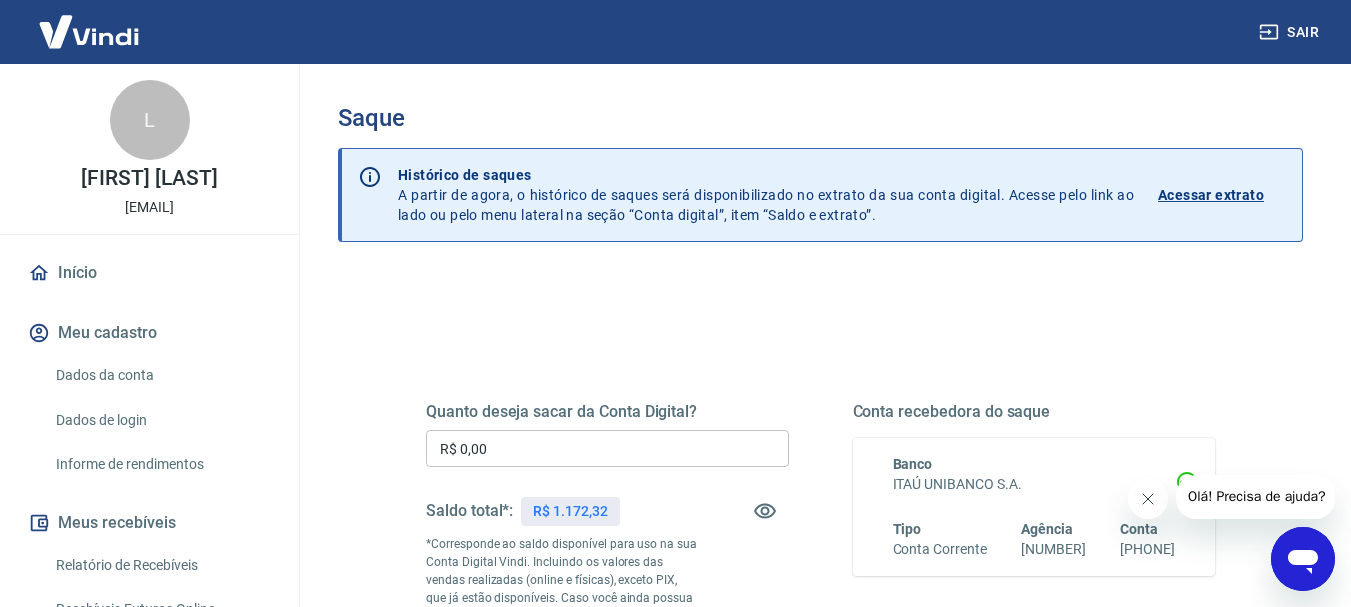 click on "R$ 0,00" at bounding box center (607, 448) 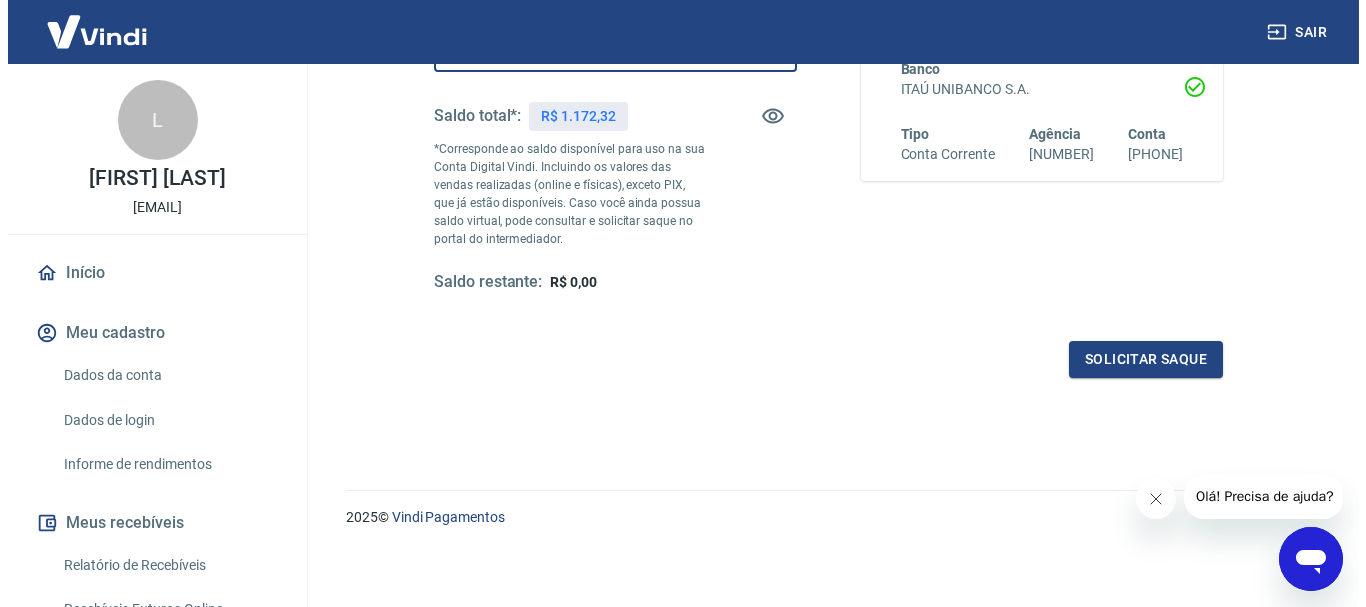 scroll, scrollTop: 400, scrollLeft: 0, axis: vertical 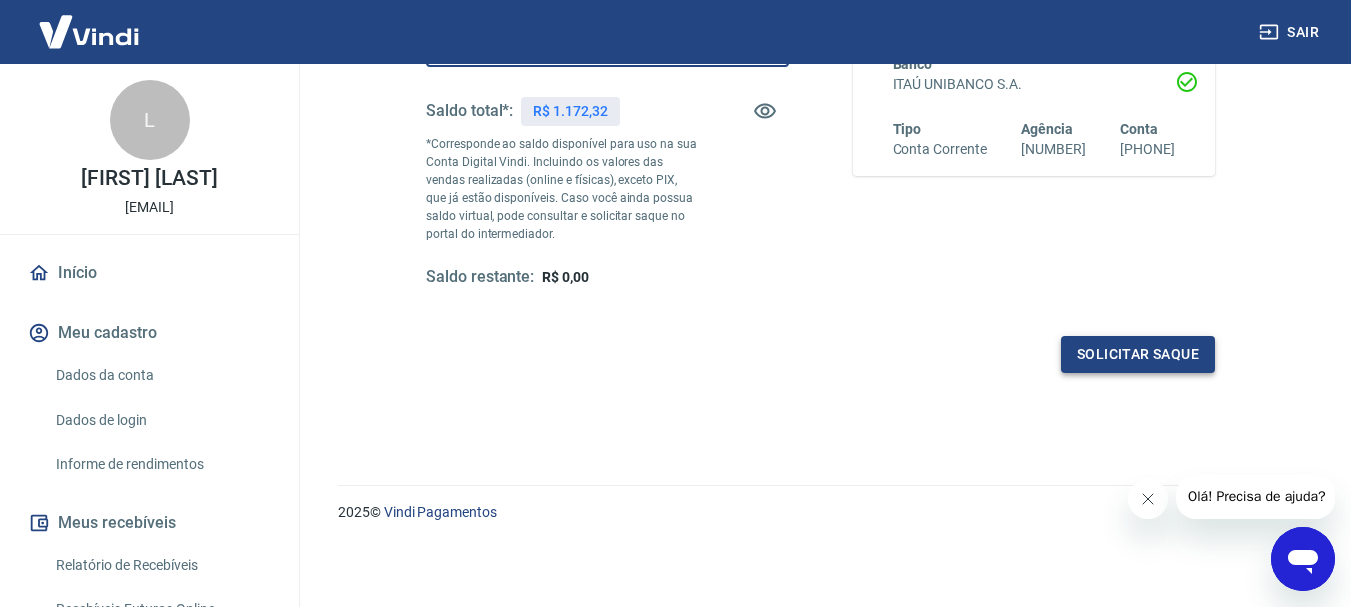 type on "[NUMBER]" 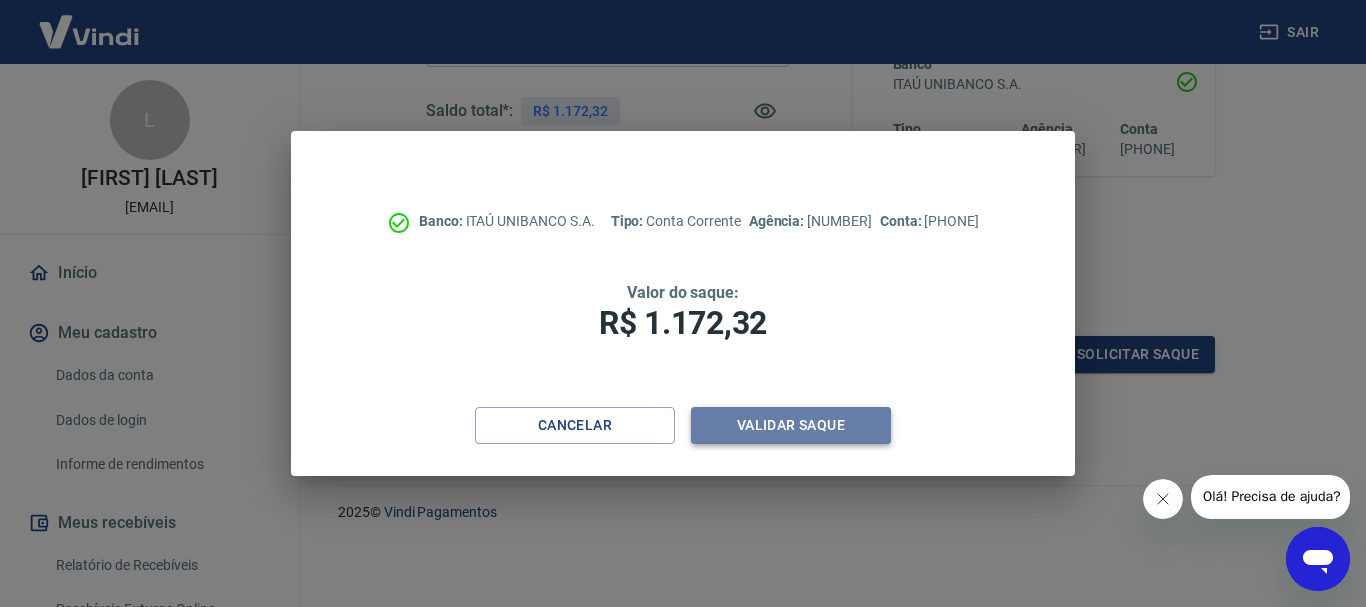 click on "Validar saque" at bounding box center (791, 425) 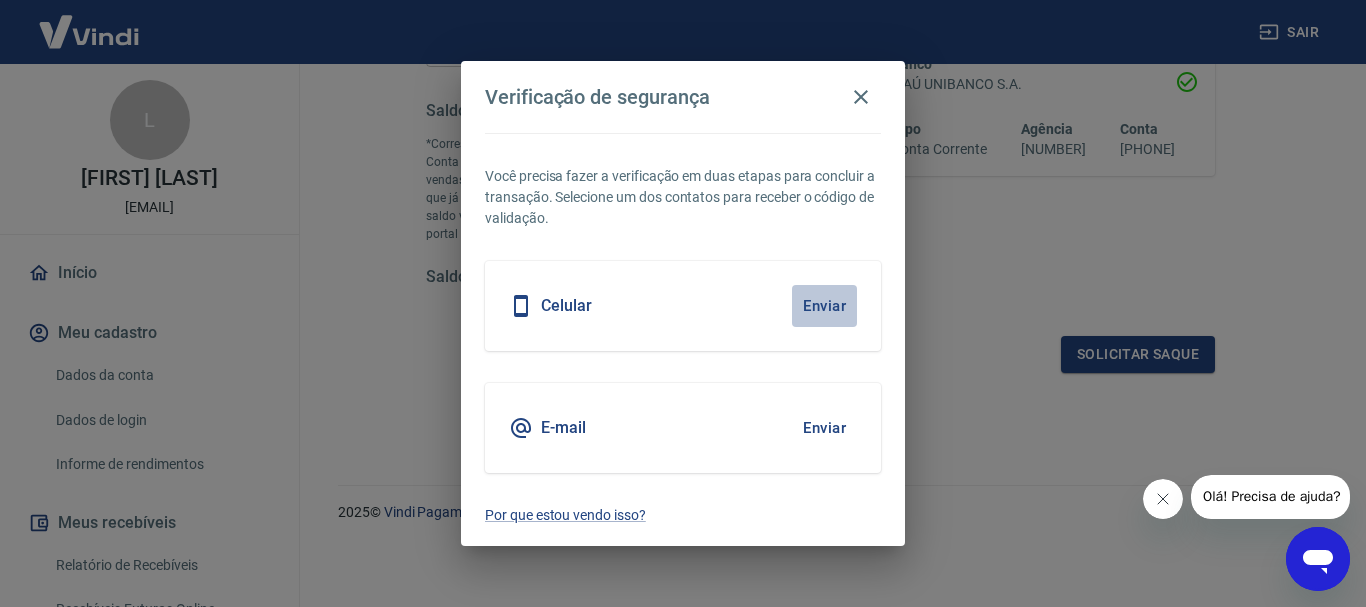 click on "Enviar" at bounding box center (824, 306) 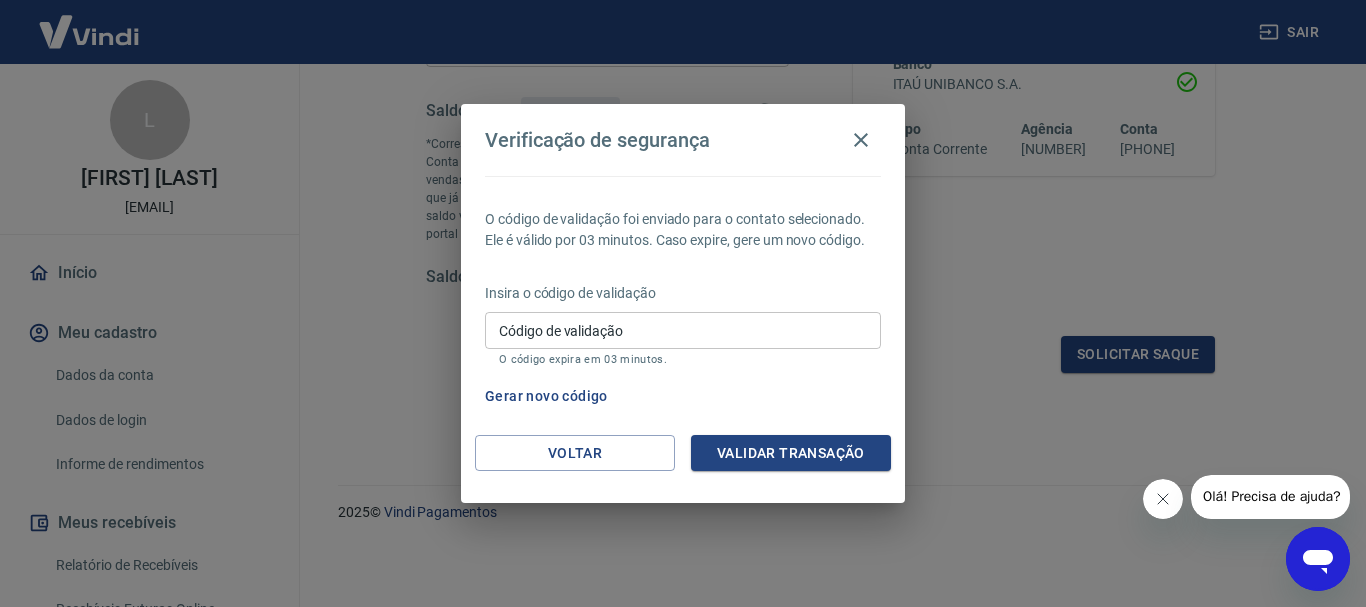 click on "Código de validação" at bounding box center [683, 330] 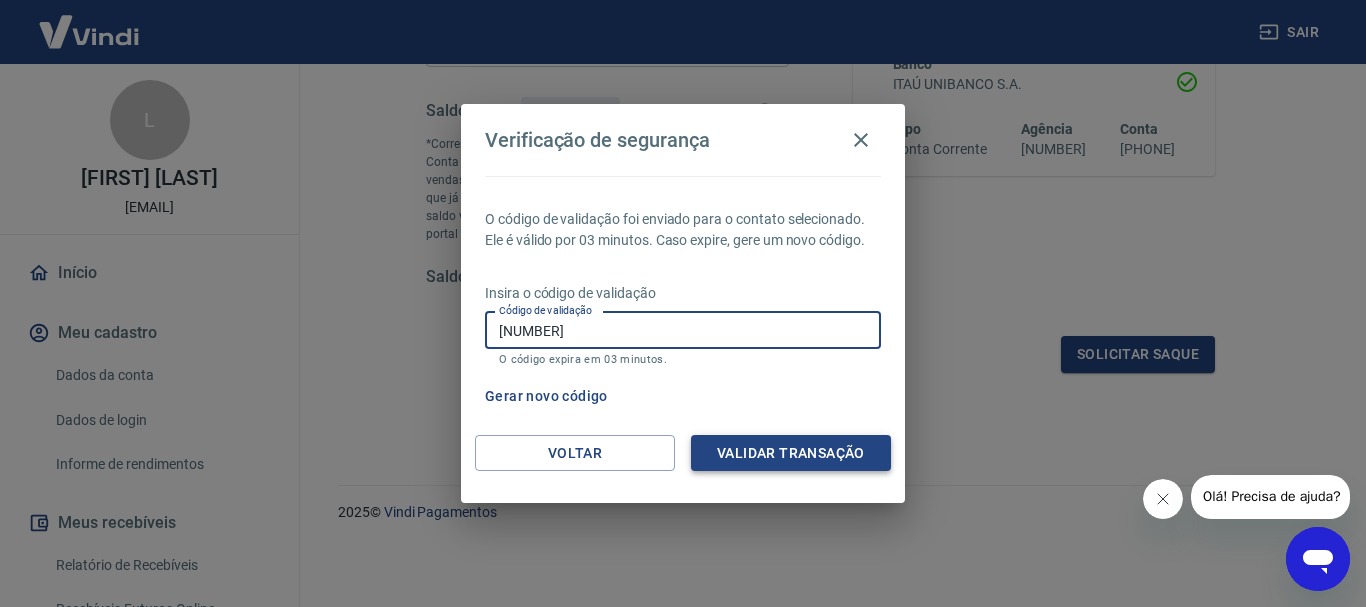 type on "[NUMBER]" 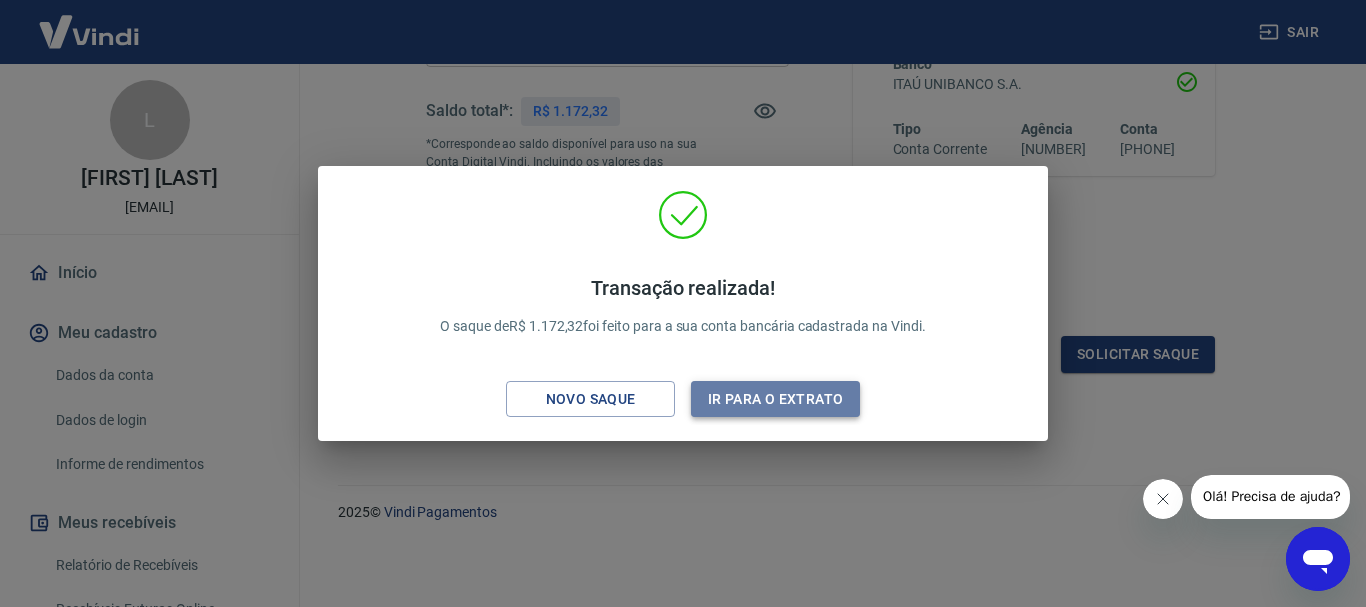 click on "Ir para o extrato" at bounding box center [775, 399] 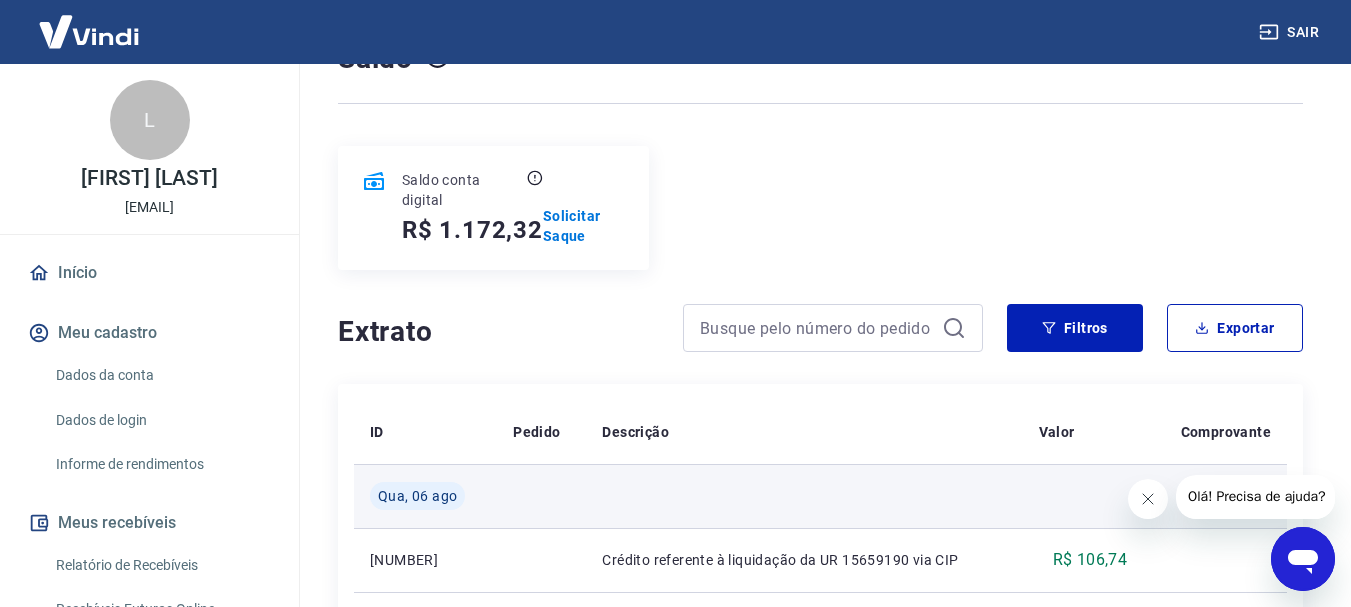 scroll, scrollTop: 0, scrollLeft: 0, axis: both 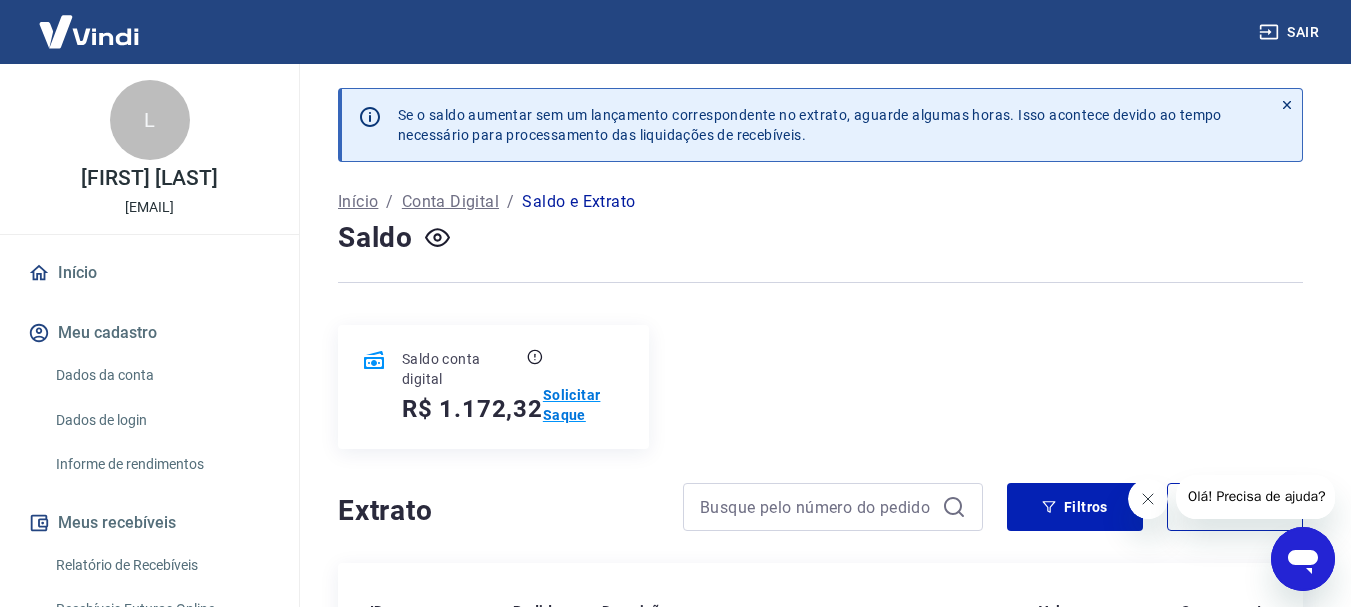 click on "Solicitar Saque" at bounding box center [584, 405] 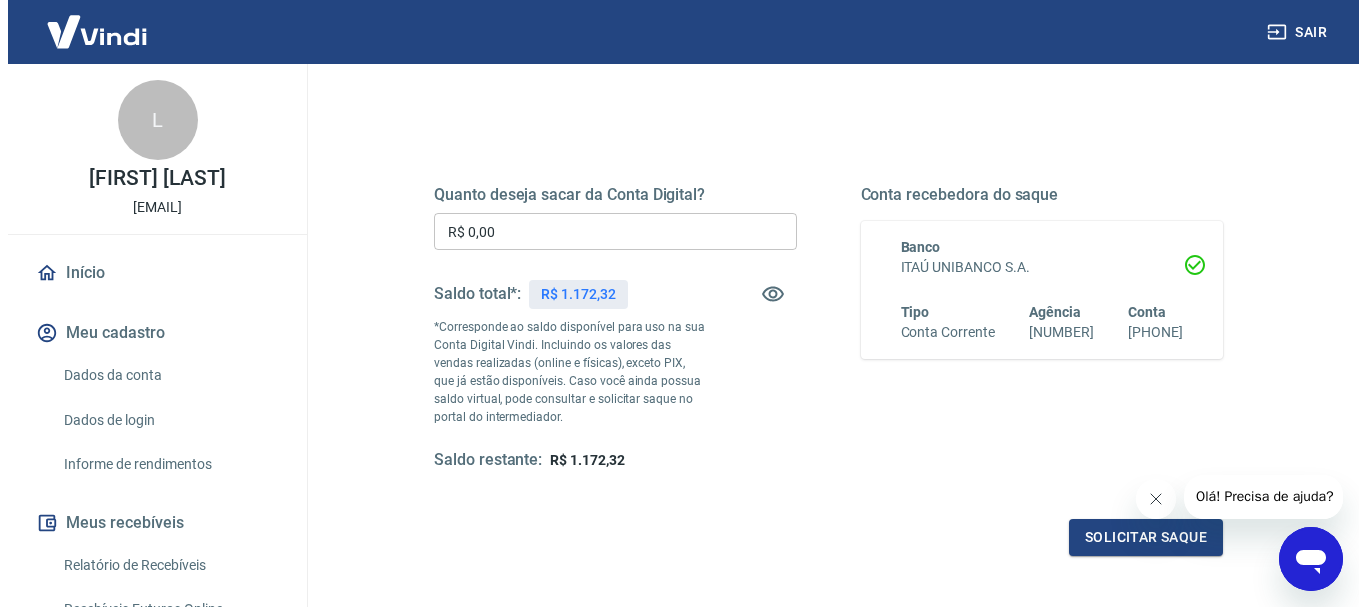 scroll, scrollTop: 200, scrollLeft: 0, axis: vertical 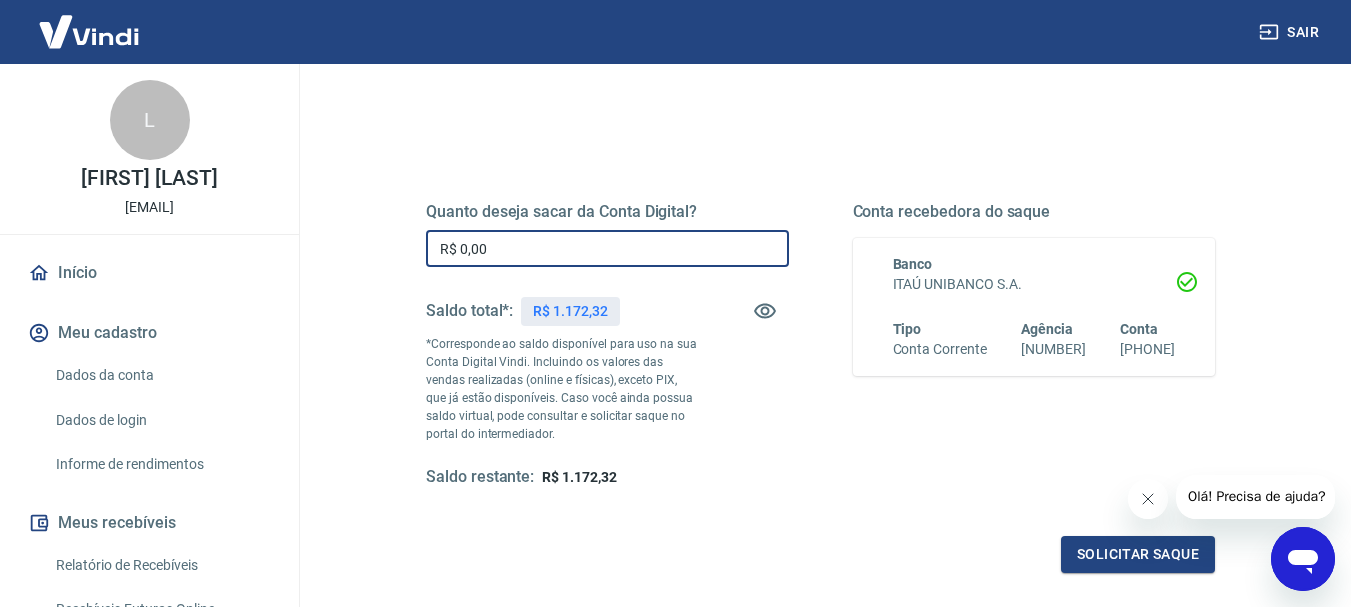 click on "R$ 0,00" at bounding box center (607, 248) 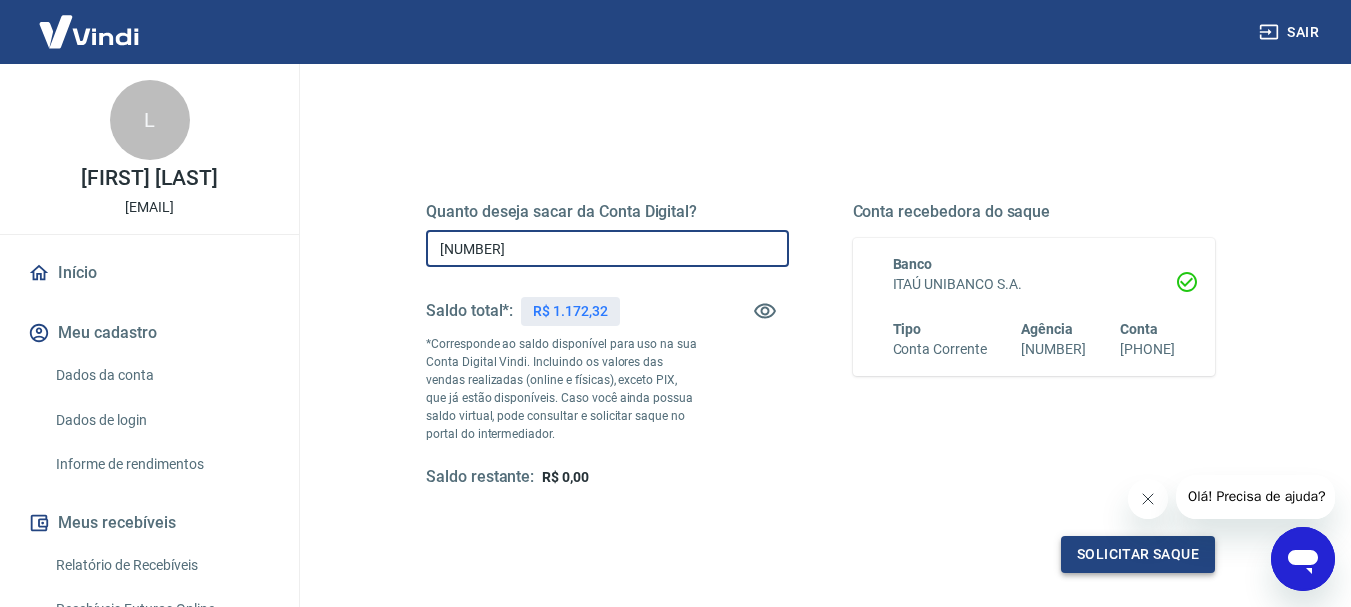 type on "R$ 1.172,32" 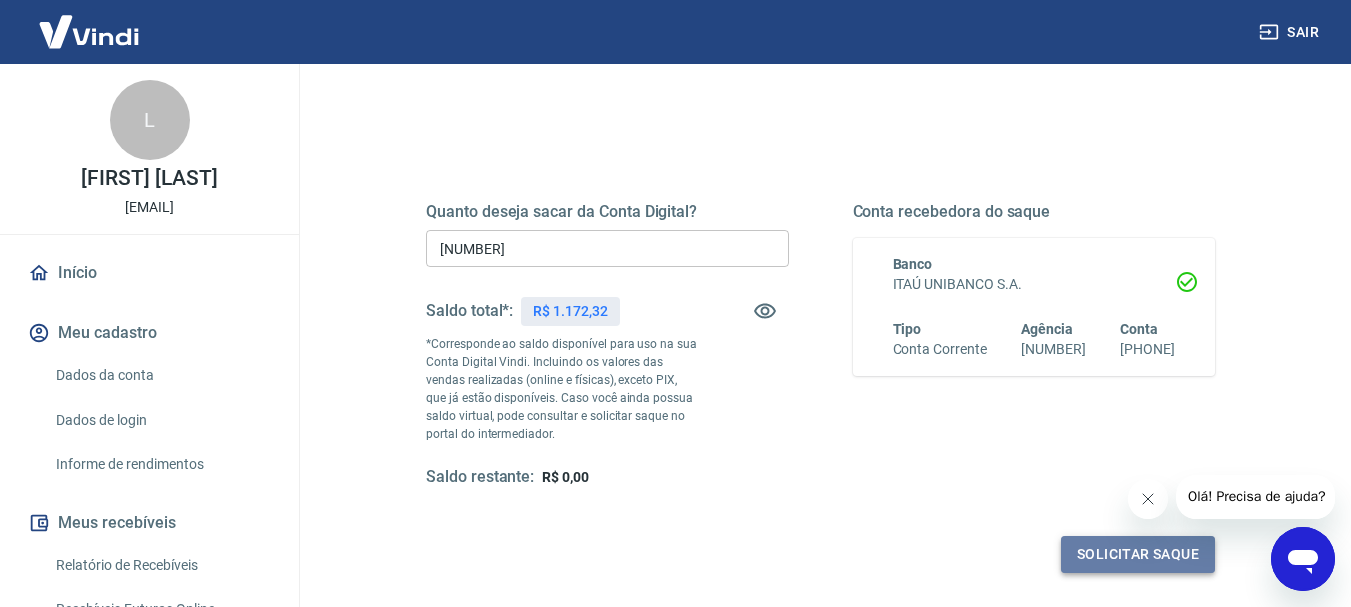 click on "Solicitar saque" at bounding box center [1138, 554] 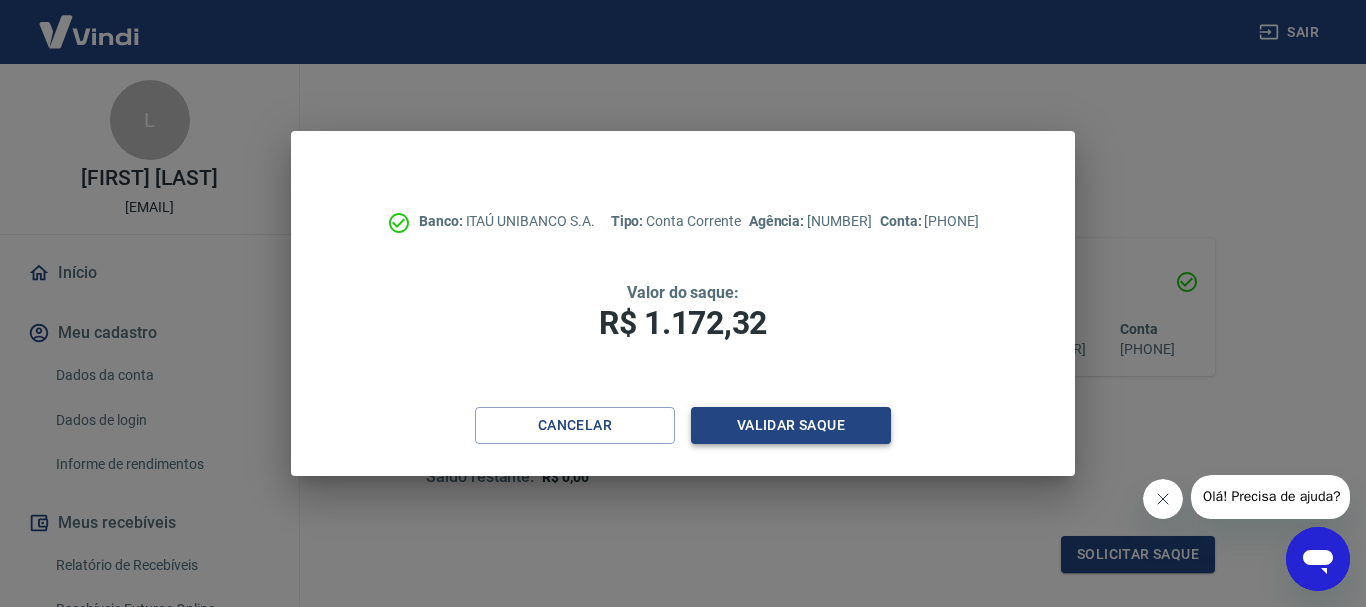 click on "Validar saque" at bounding box center [791, 425] 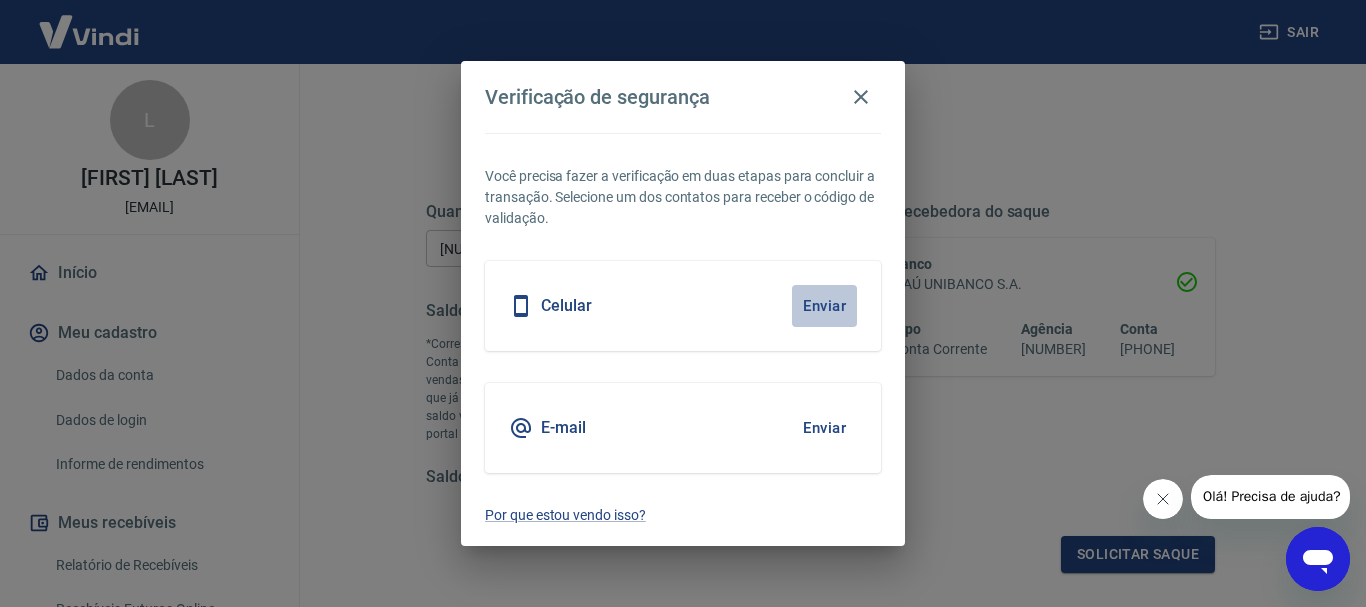 click on "Enviar" at bounding box center [824, 306] 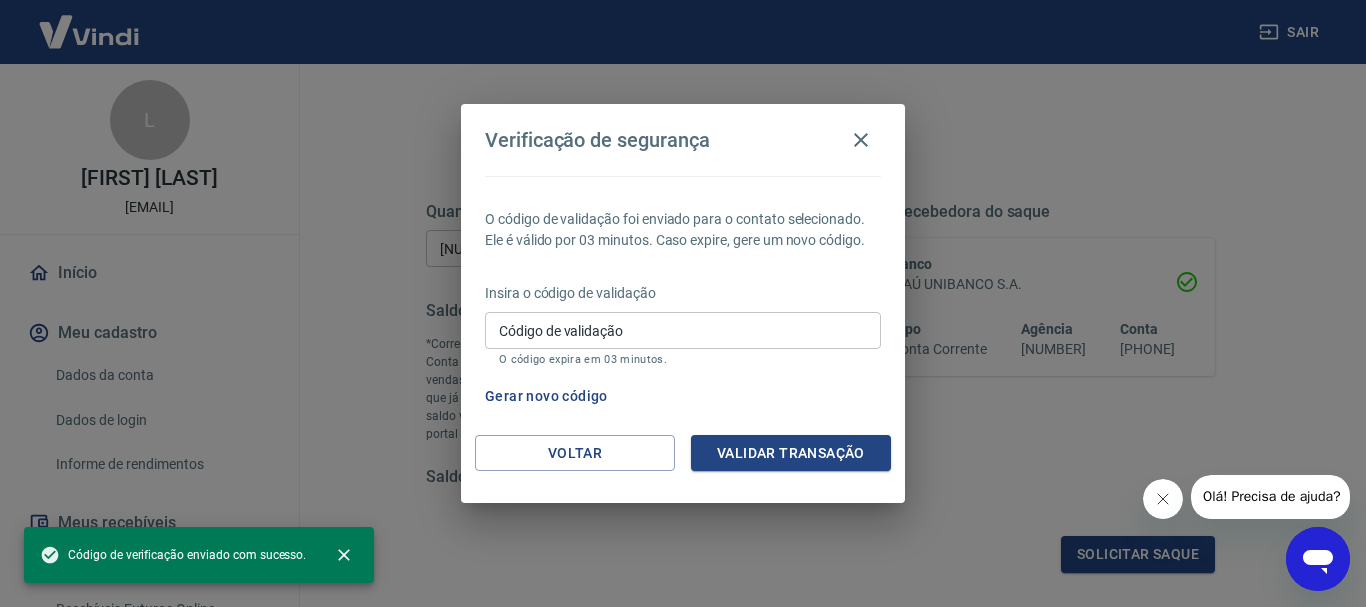 click on "Código de validação" at bounding box center (683, 330) 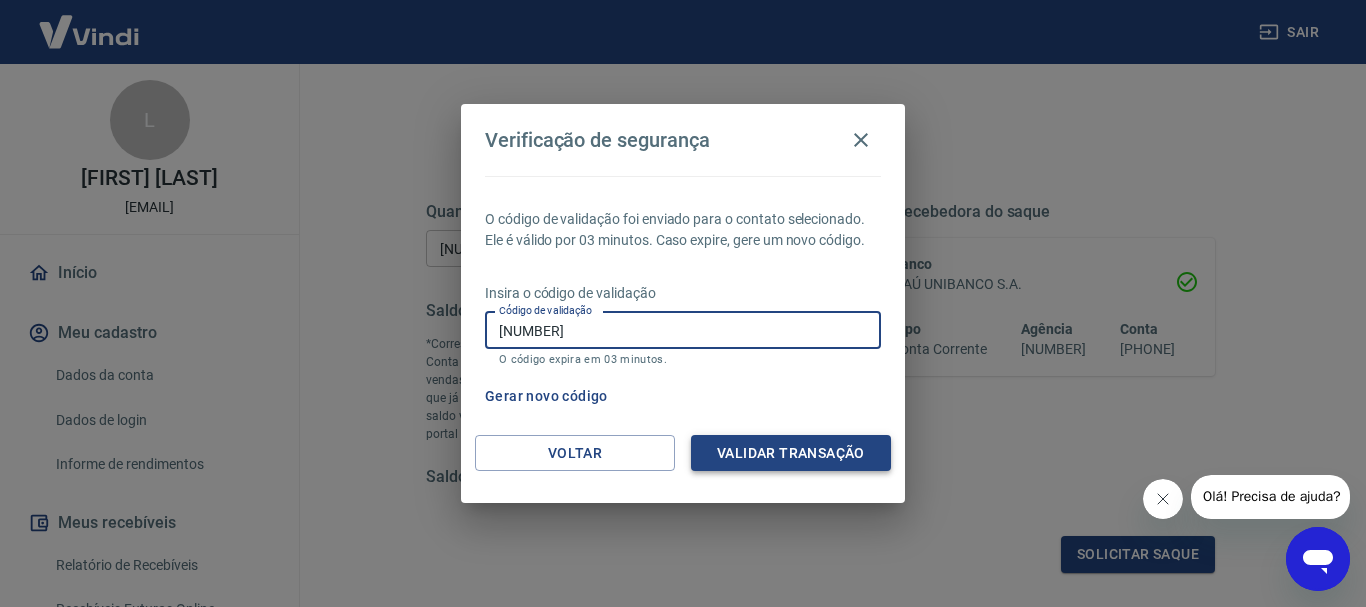 type on "357591" 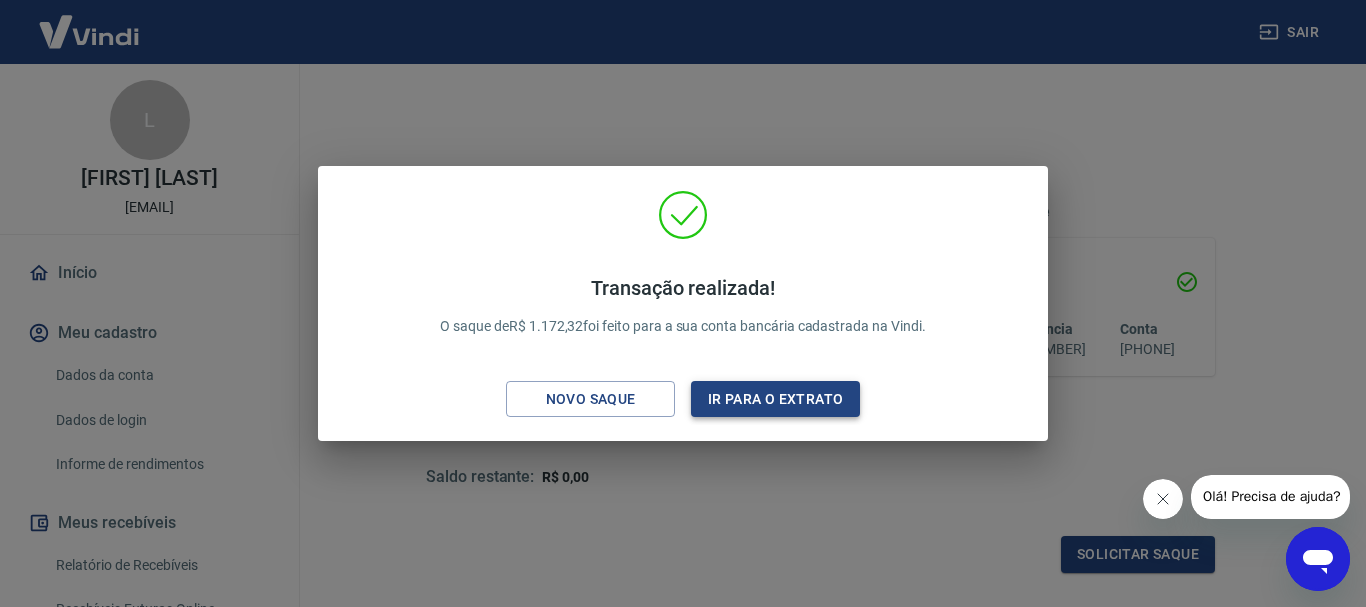click on "Ir para o extrato" at bounding box center [775, 399] 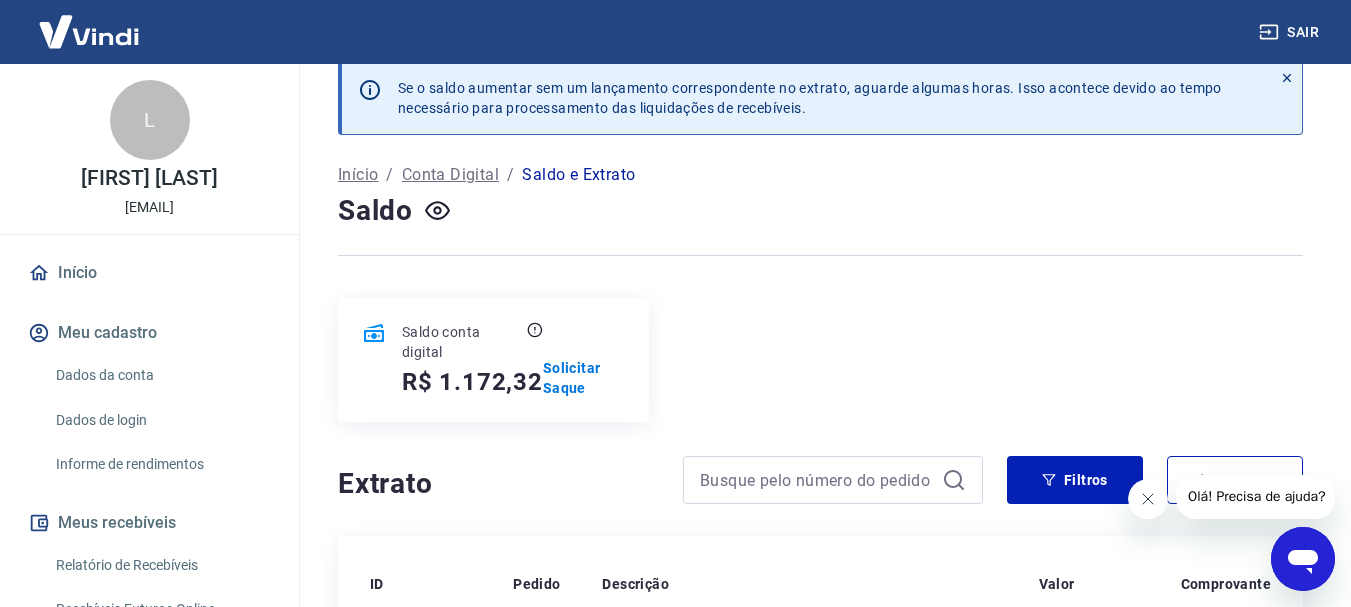 scroll, scrollTop: 0, scrollLeft: 0, axis: both 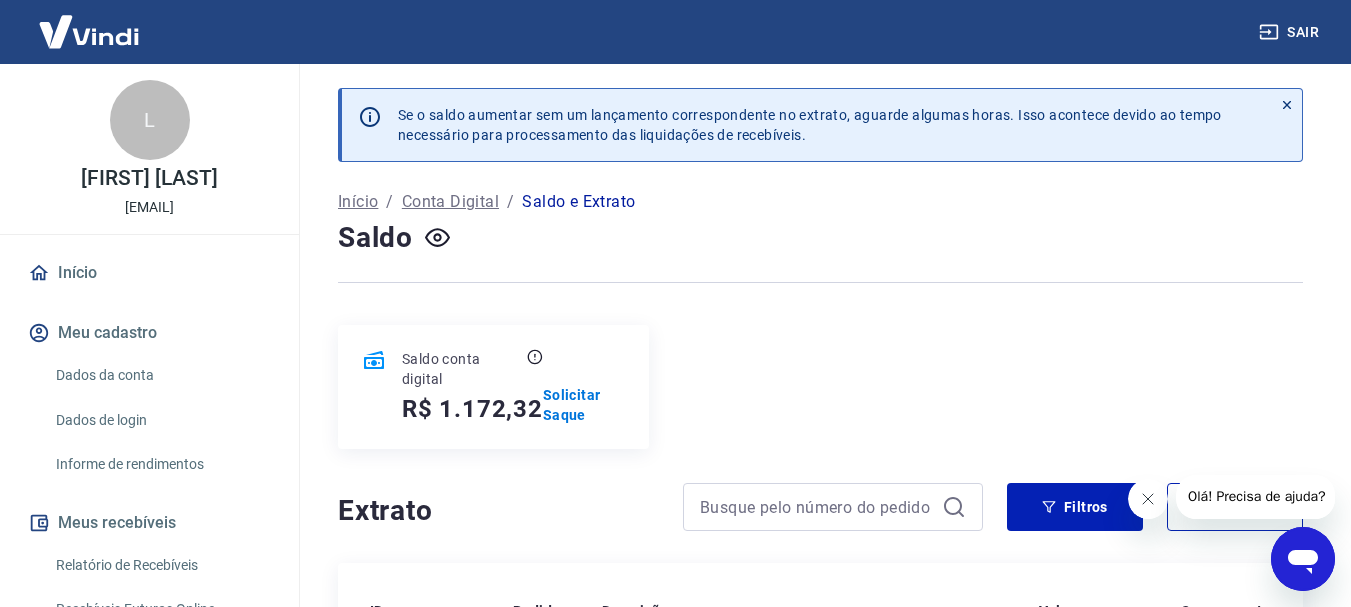 click on "Início" at bounding box center (358, 202) 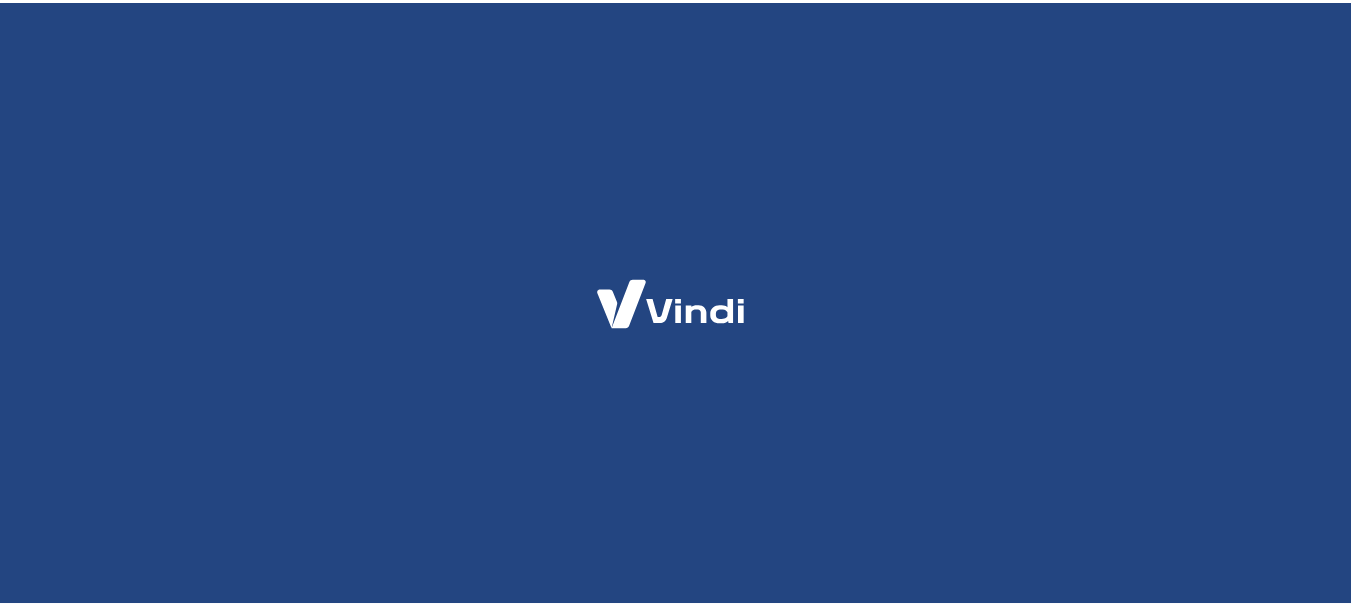 scroll, scrollTop: 0, scrollLeft: 0, axis: both 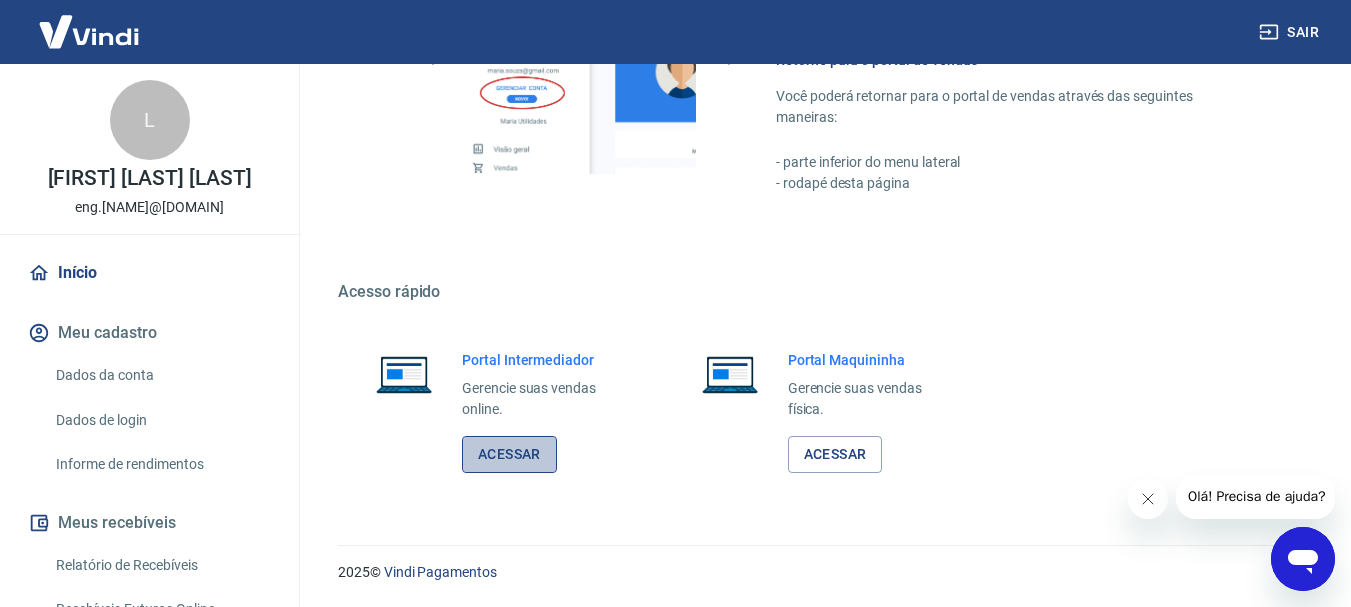 click on "Acessar" at bounding box center (509, 454) 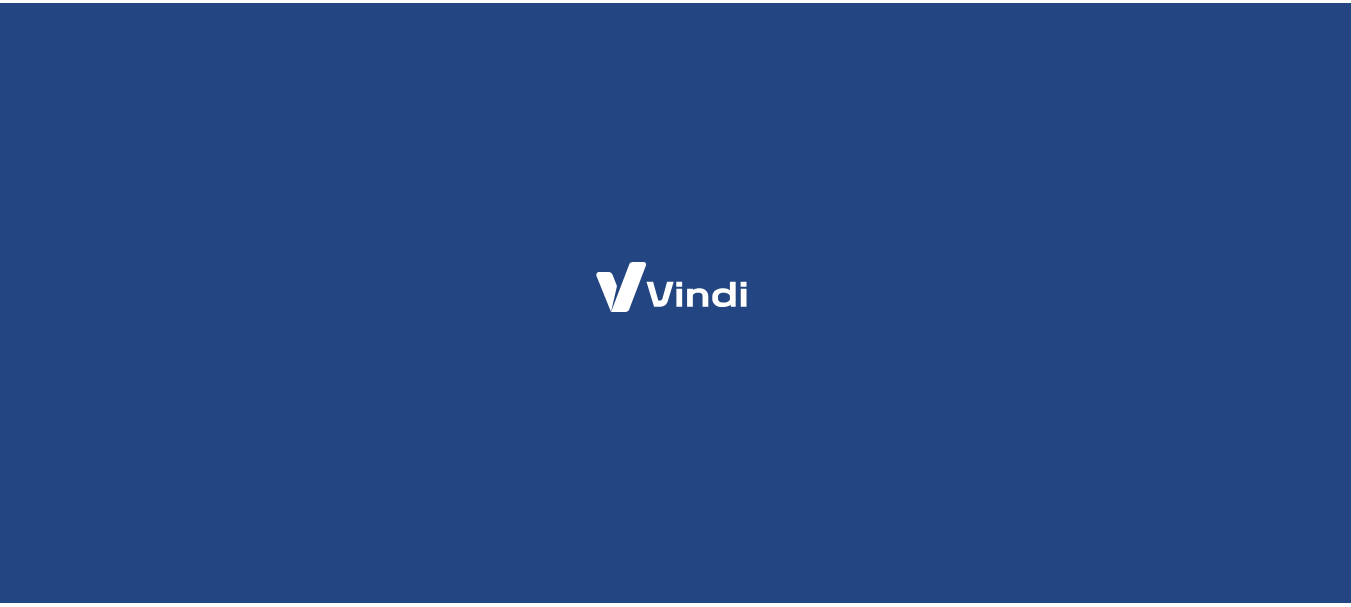 scroll, scrollTop: 0, scrollLeft: 0, axis: both 